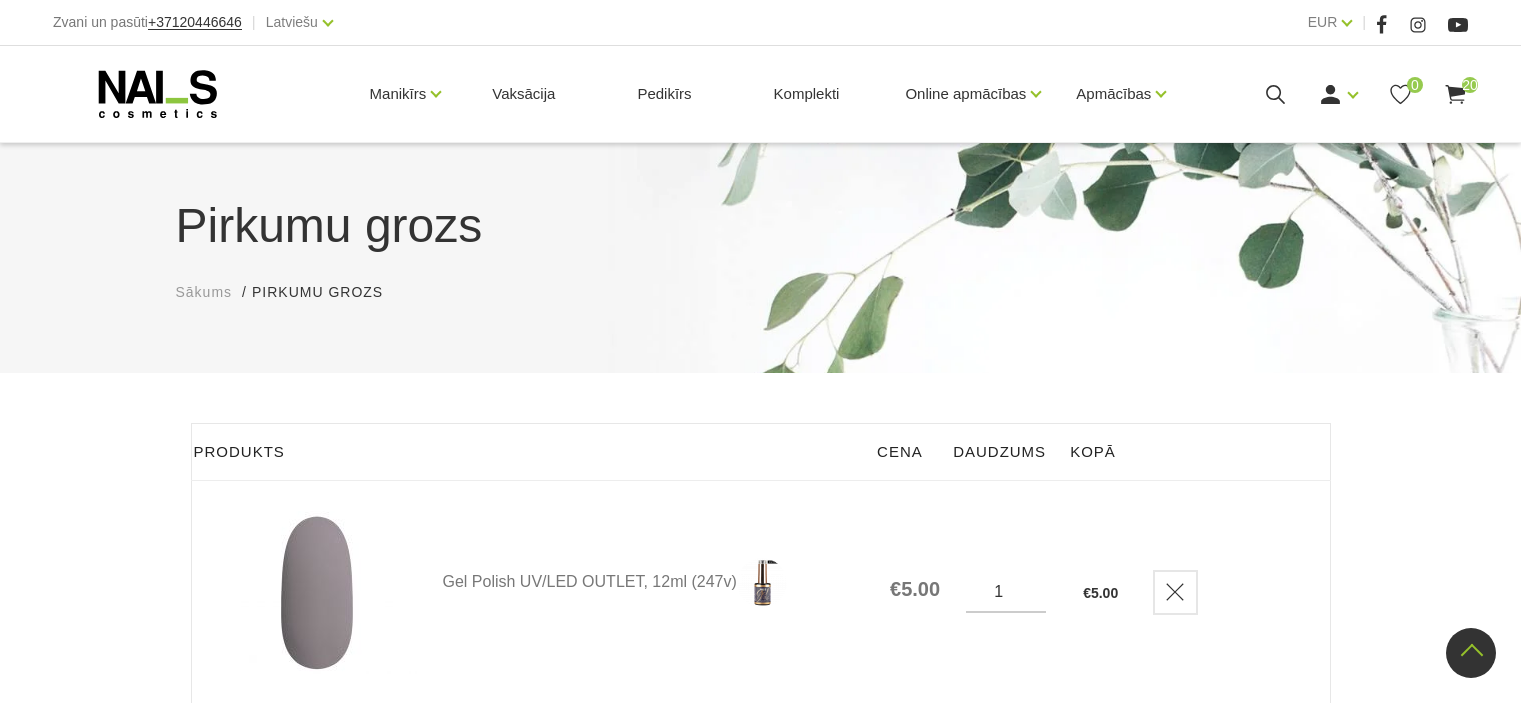scroll, scrollTop: 4745, scrollLeft: 0, axis: vertical 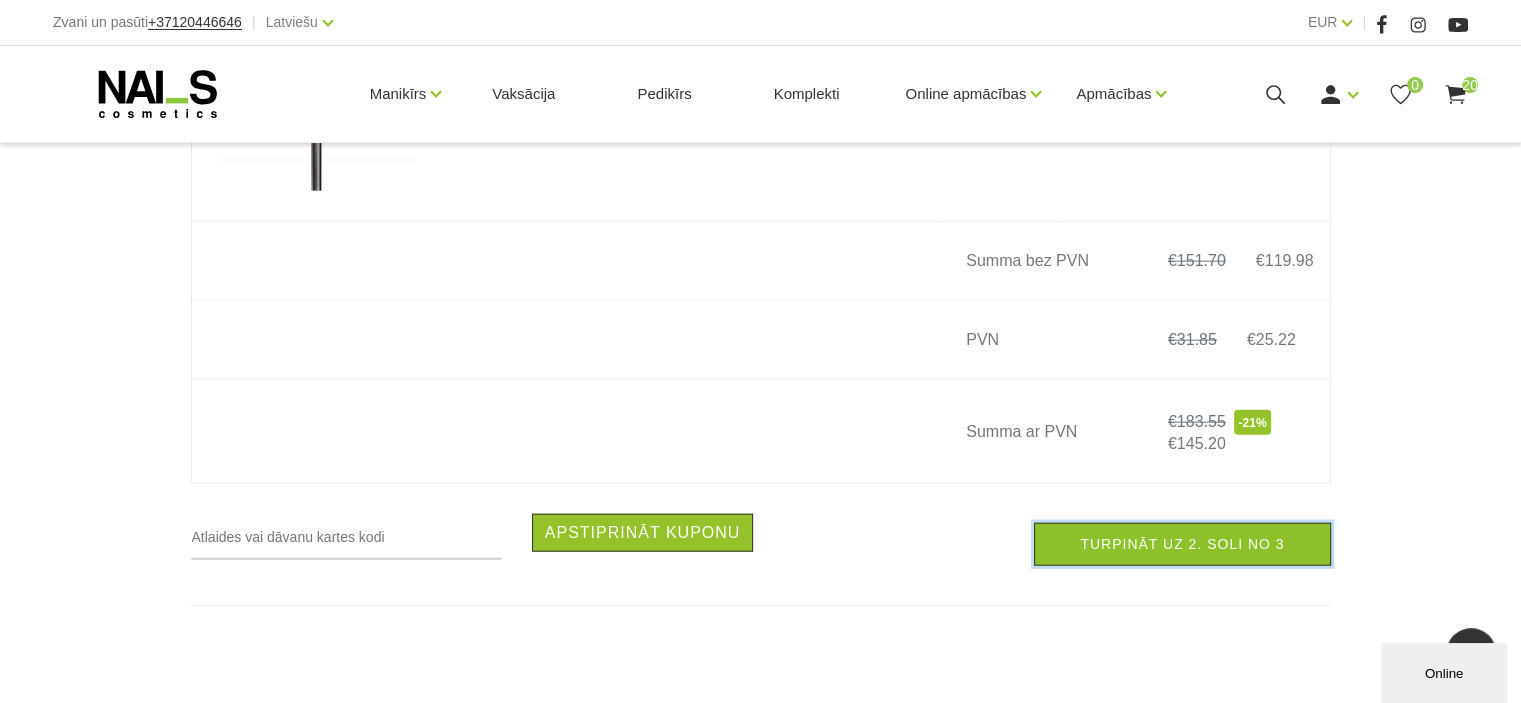 click on "Turpināt uz 2. soli no 3" at bounding box center [1182, 544] 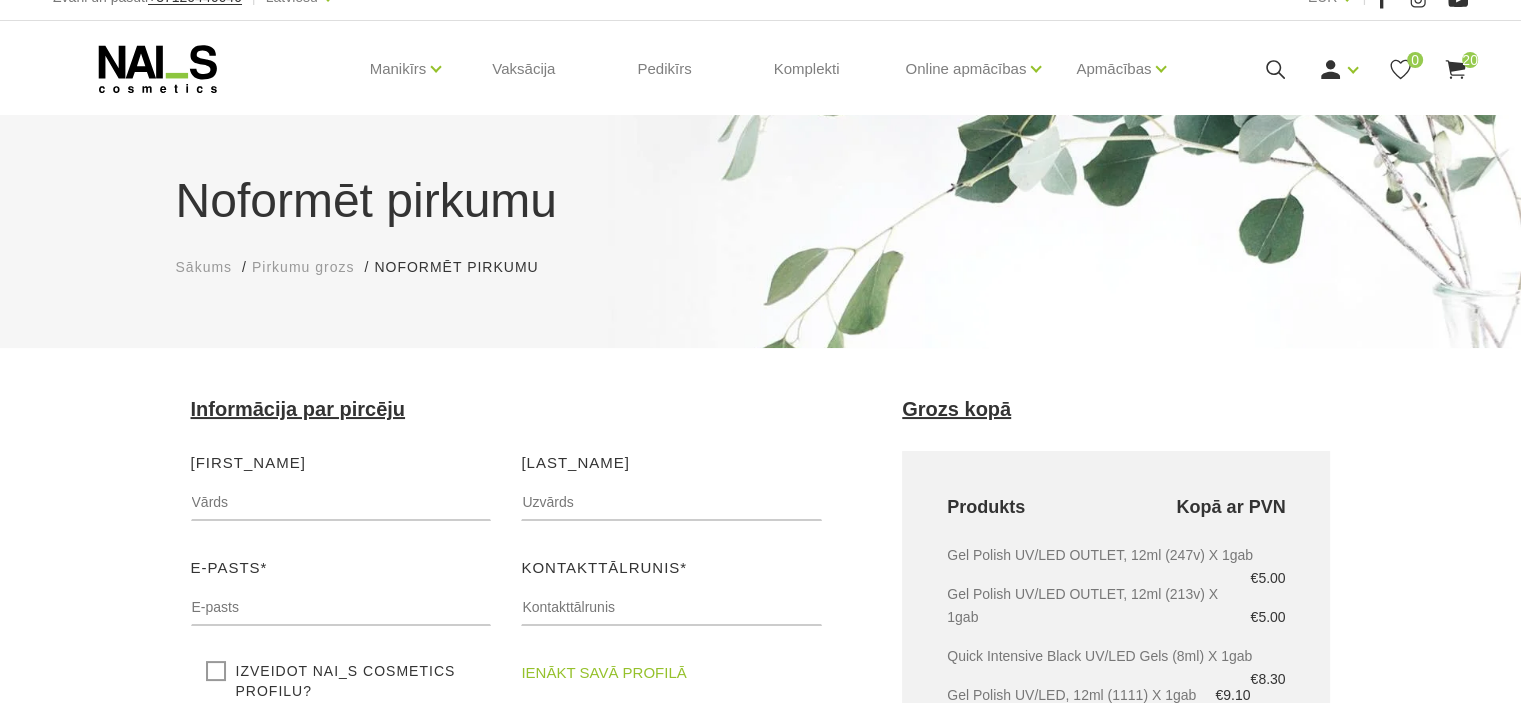 scroll, scrollTop: 62, scrollLeft: 0, axis: vertical 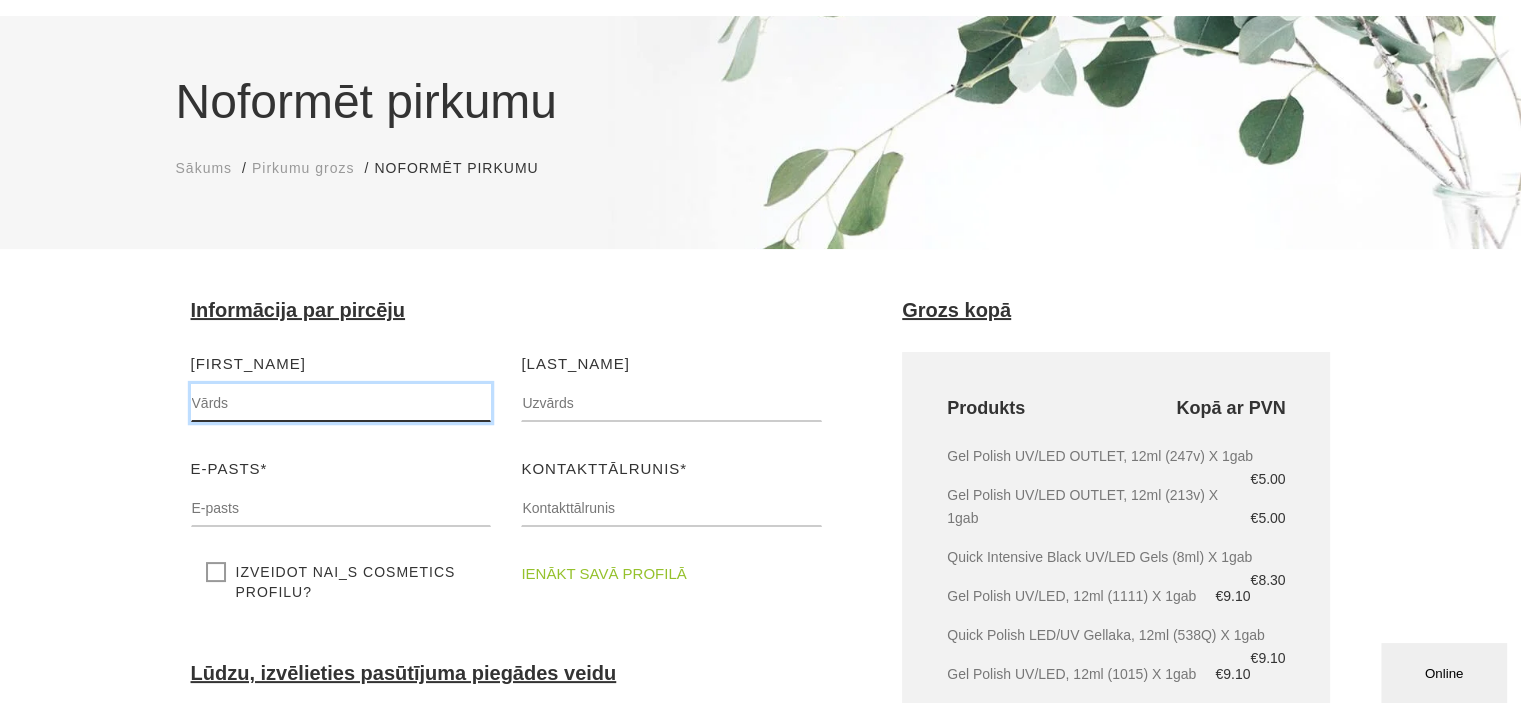 click at bounding box center [341, 403] 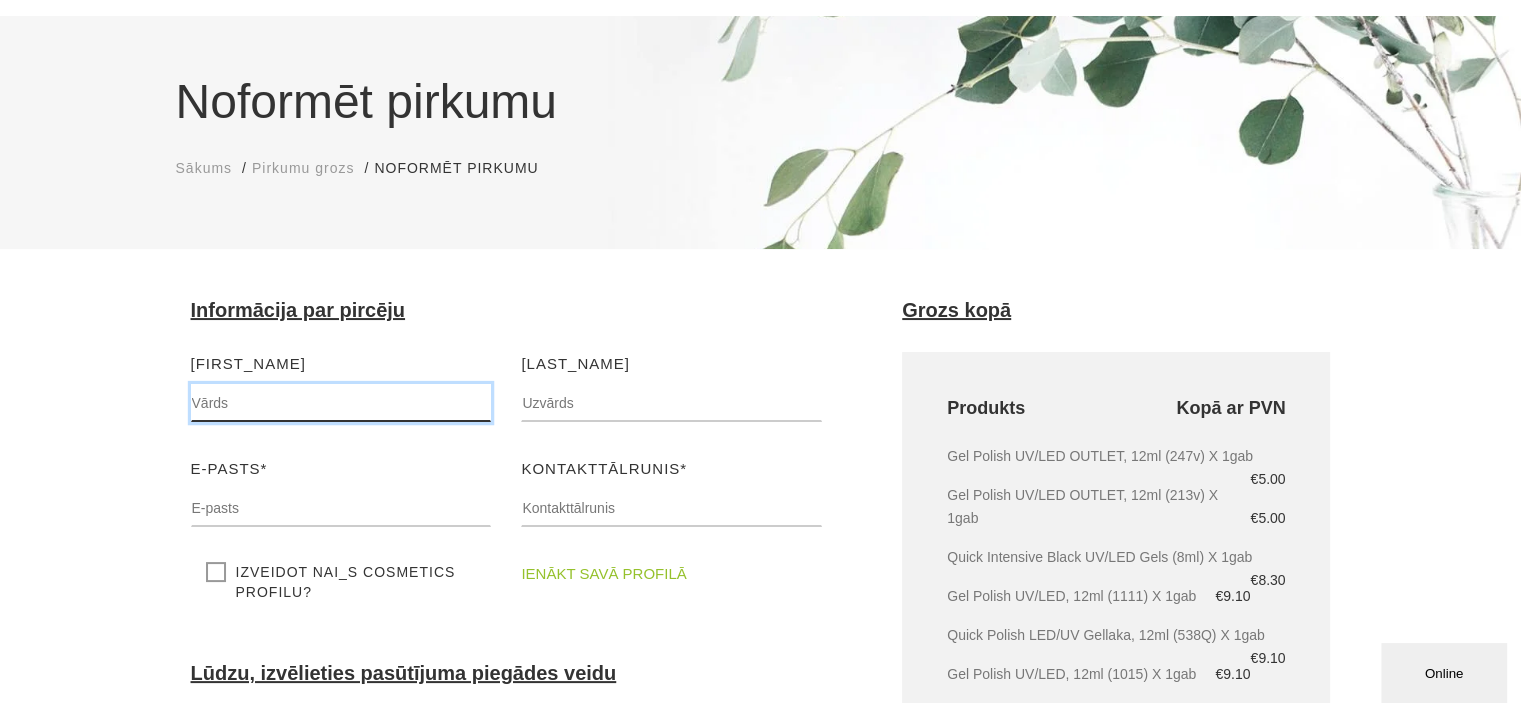 type on "[FIRST]" 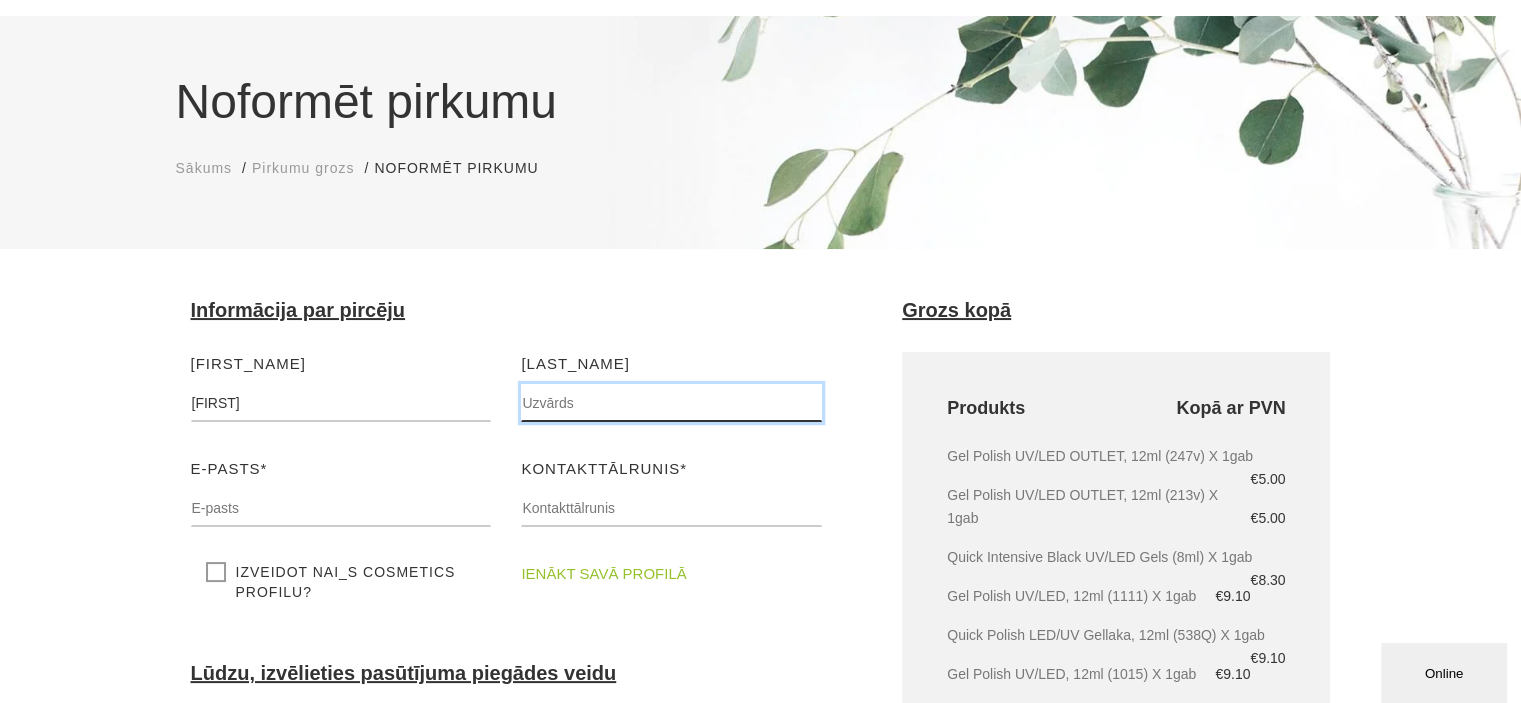 click at bounding box center [671, 403] 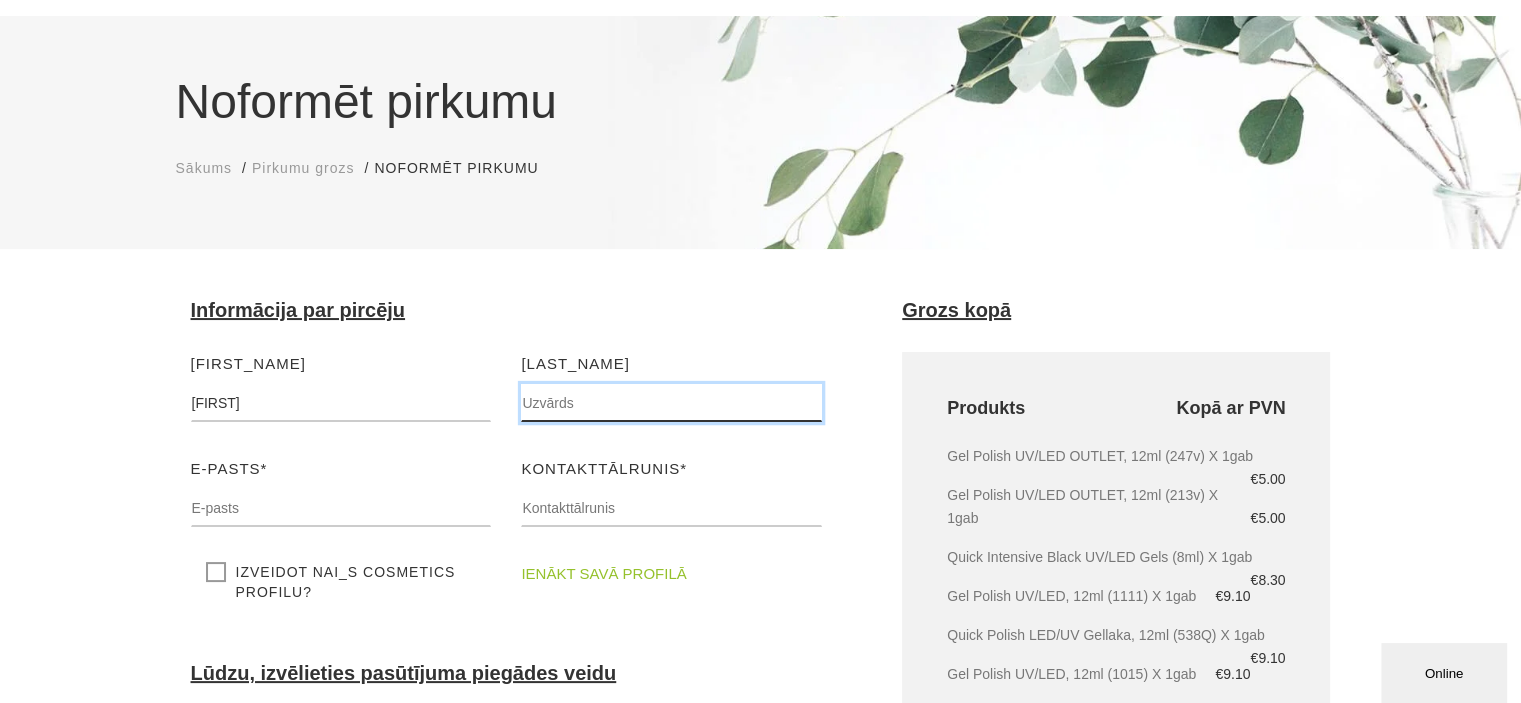 type on "r" 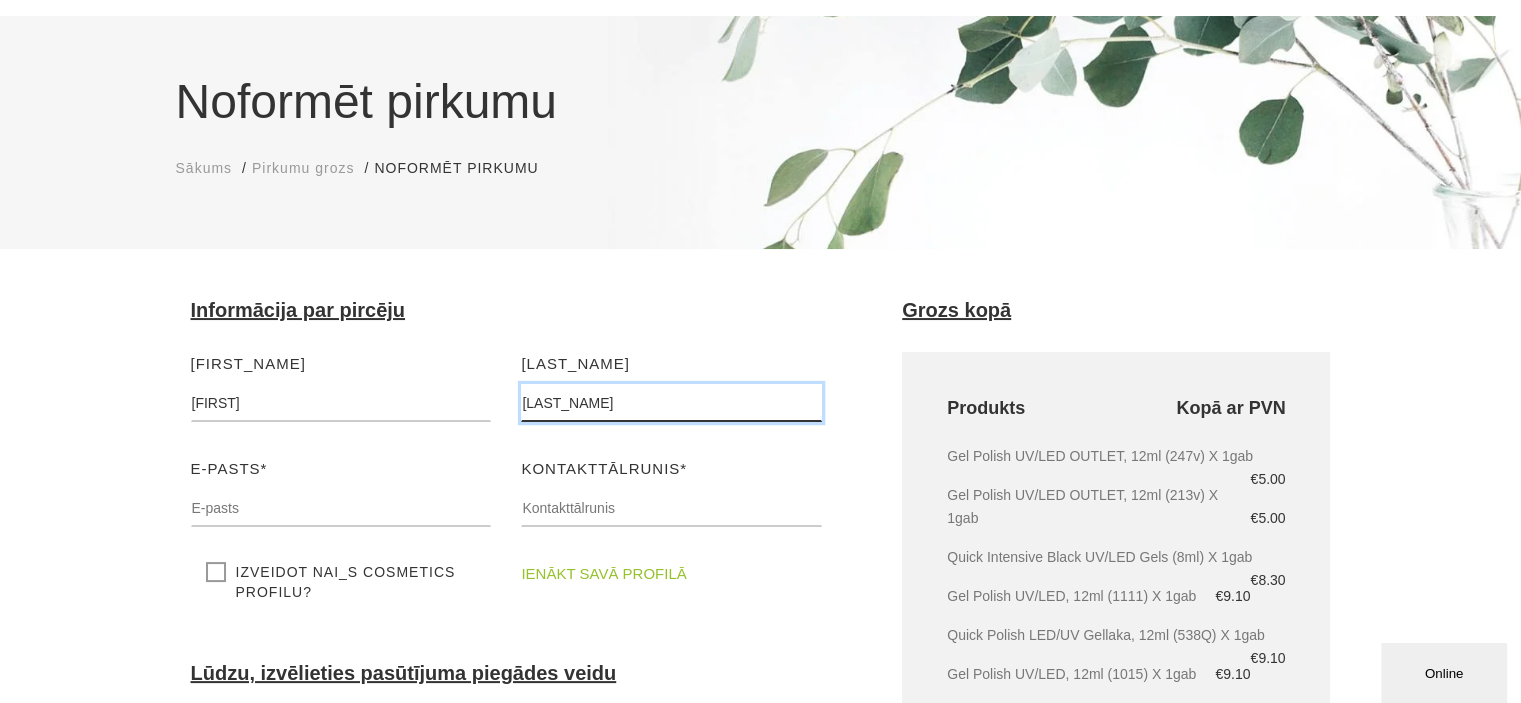 type on "[LAST_NAME]" 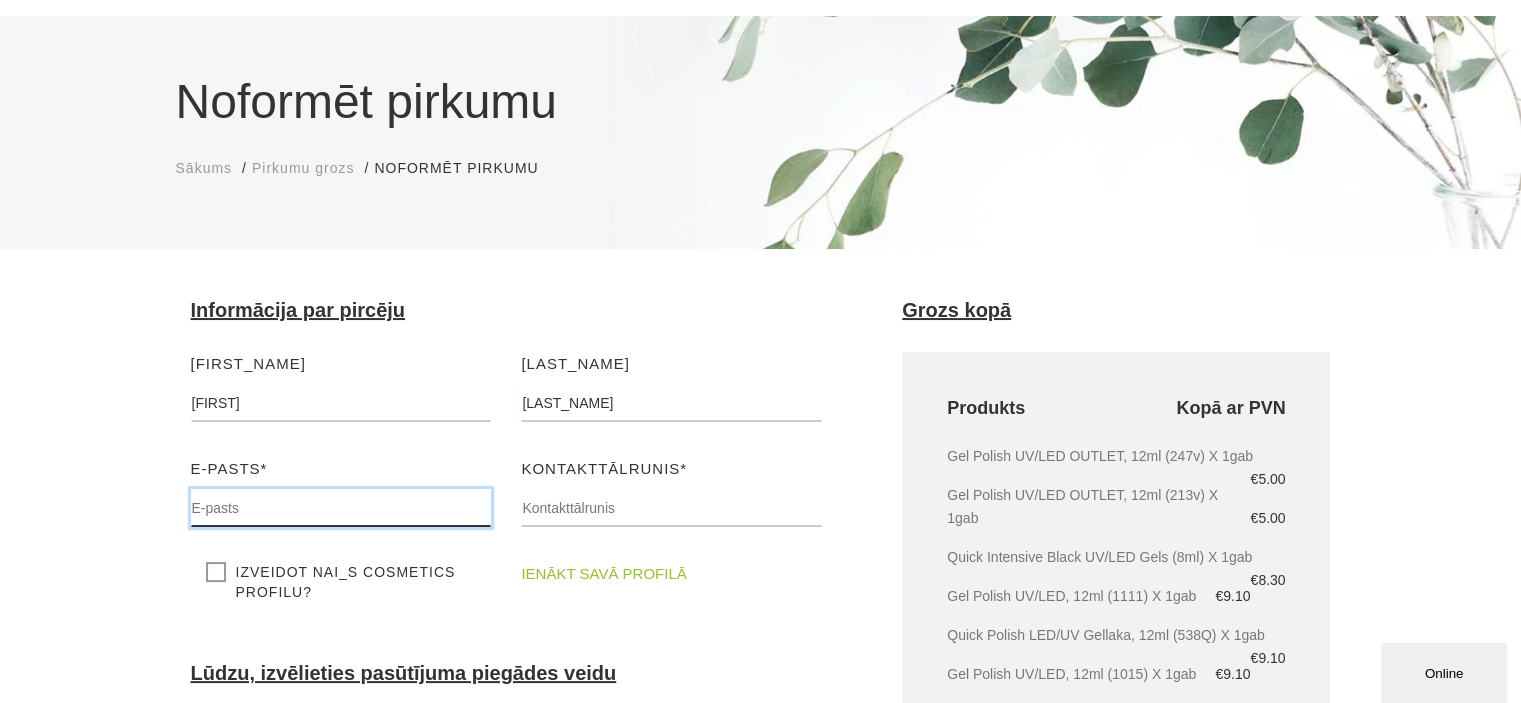click on "E-pasts*
Lūdzu, ievadiet savu e-pasta adresi" at bounding box center [341, 499] 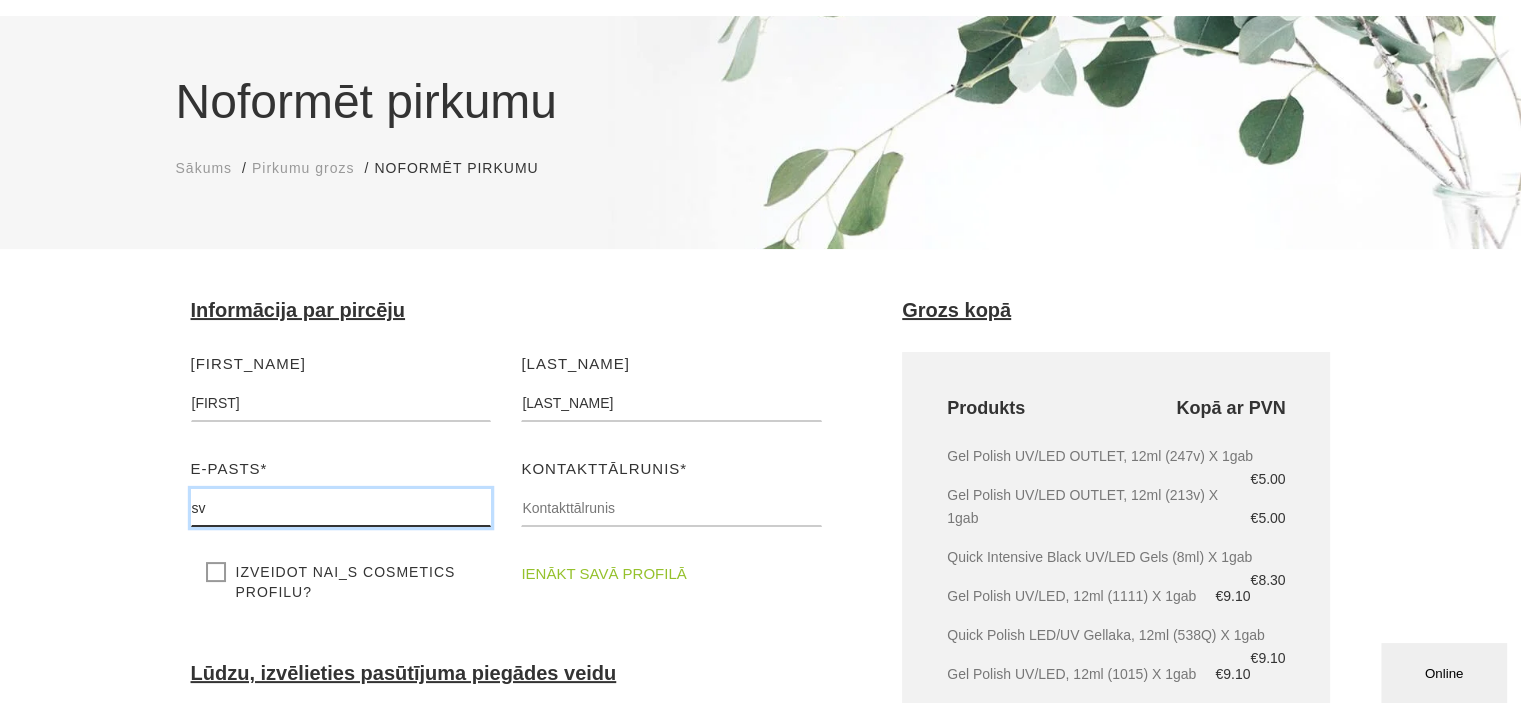 type on "[EMAIL]" 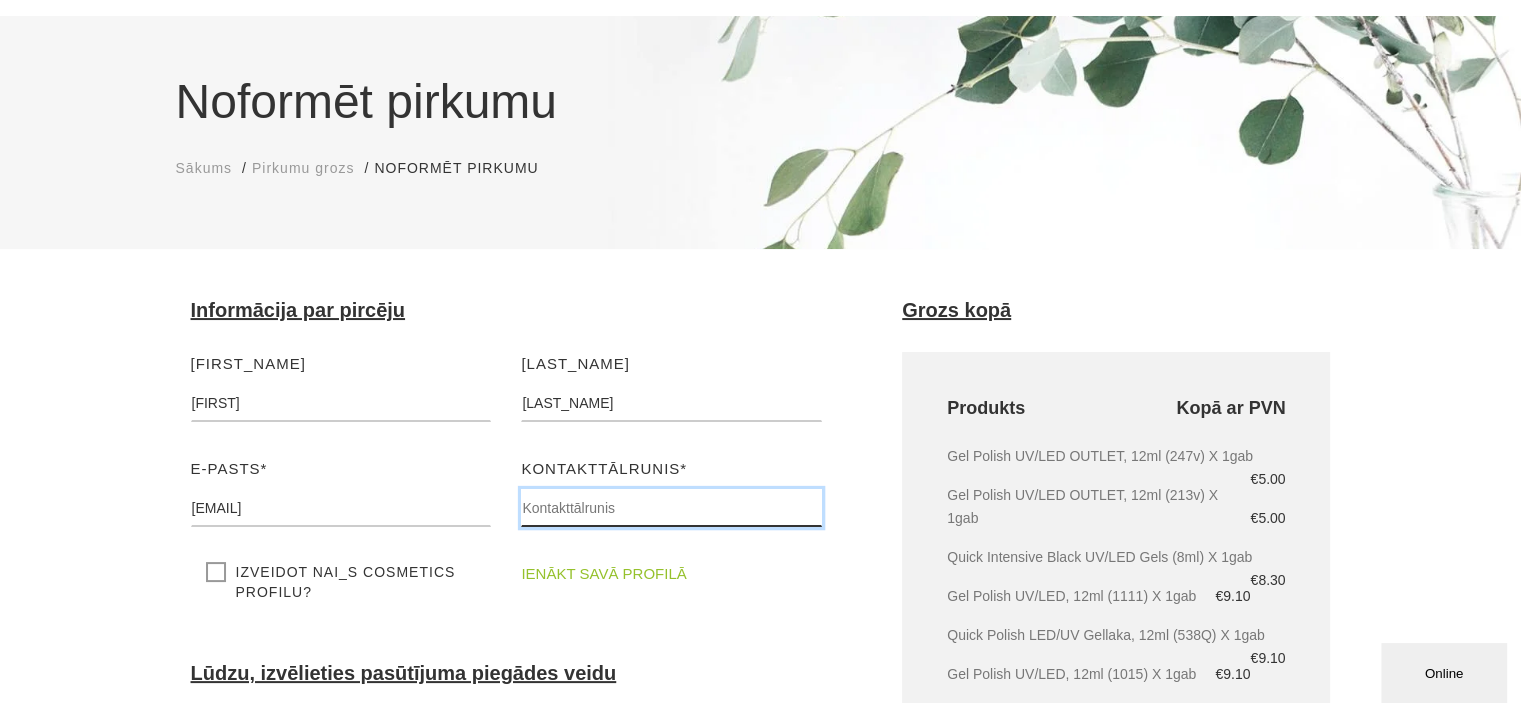 click at bounding box center [671, 508] 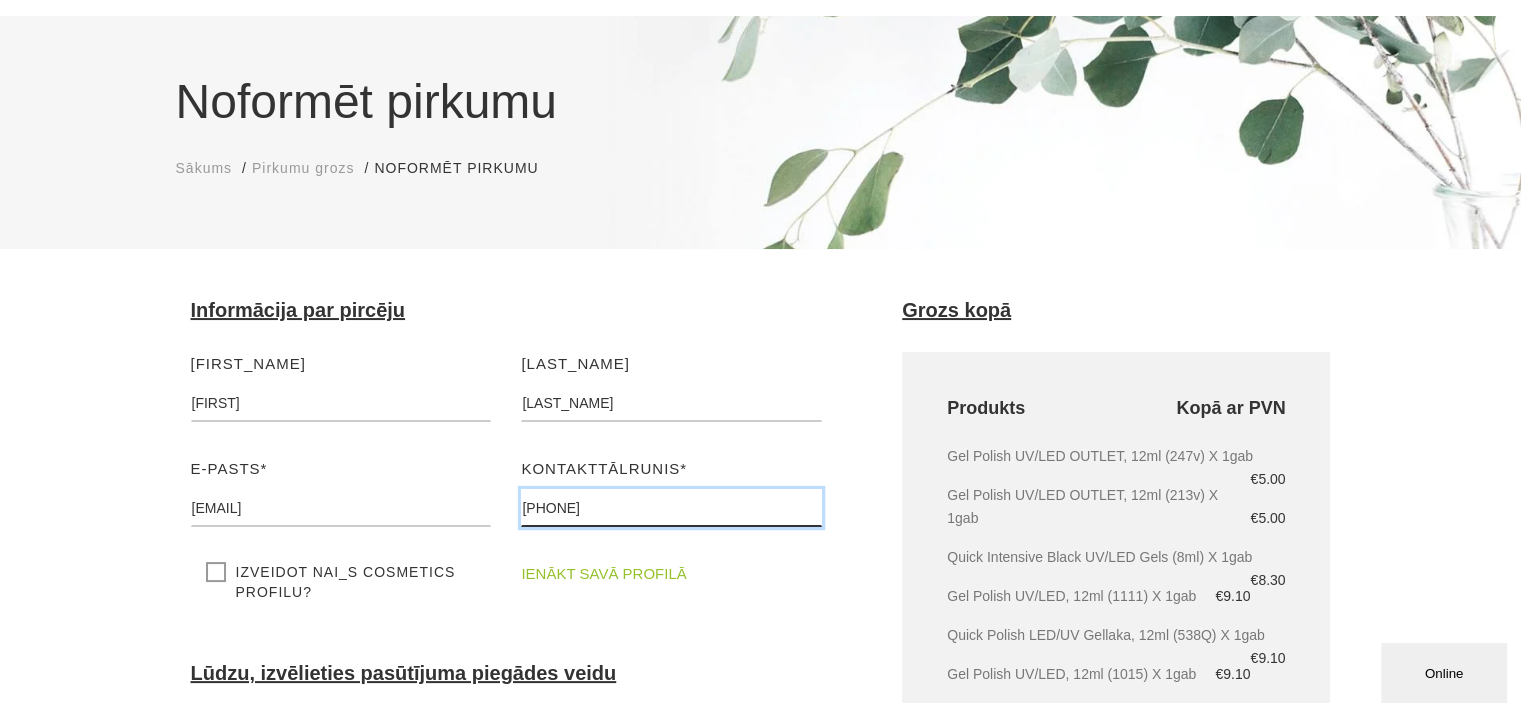 click on "[PHONE]" at bounding box center (671, 508) 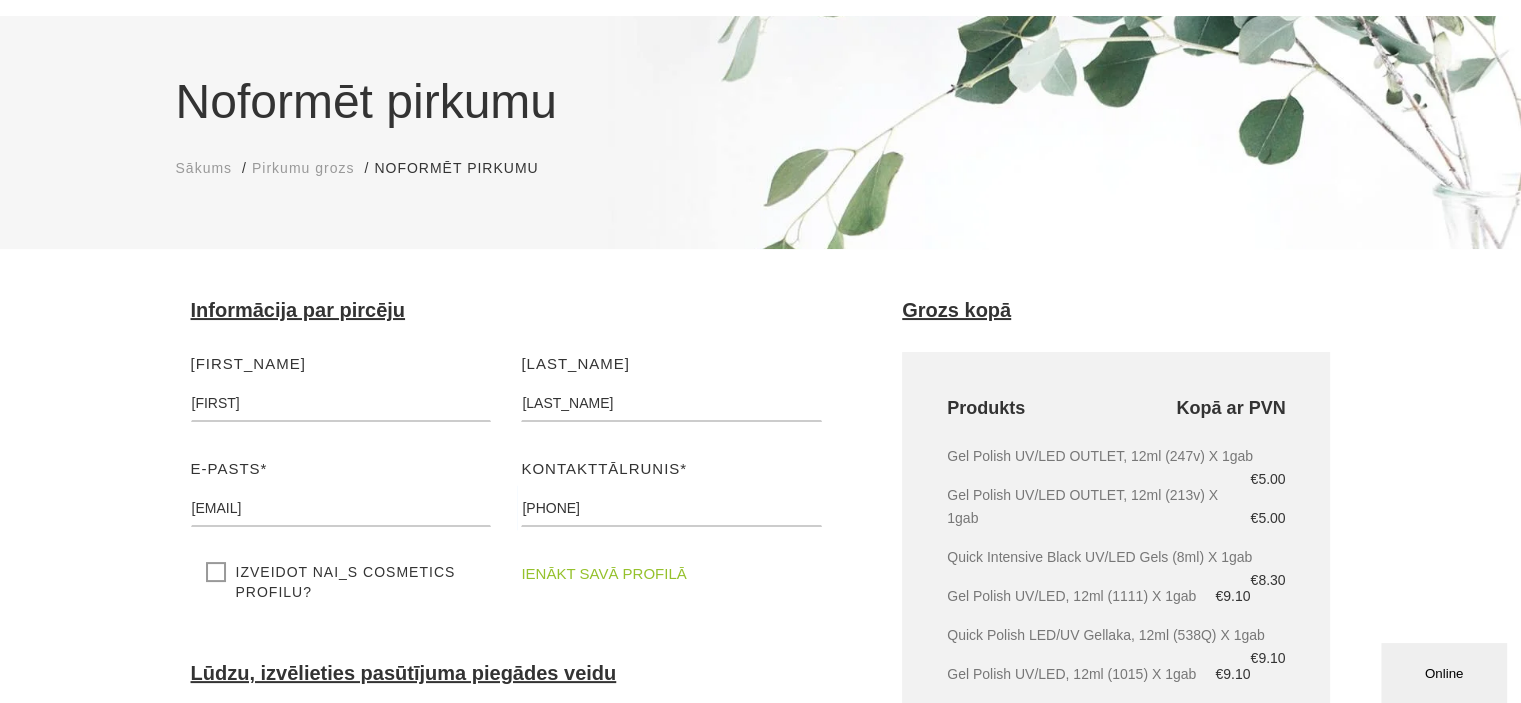 click on "ienākt savā profilā" at bounding box center (671, 582) 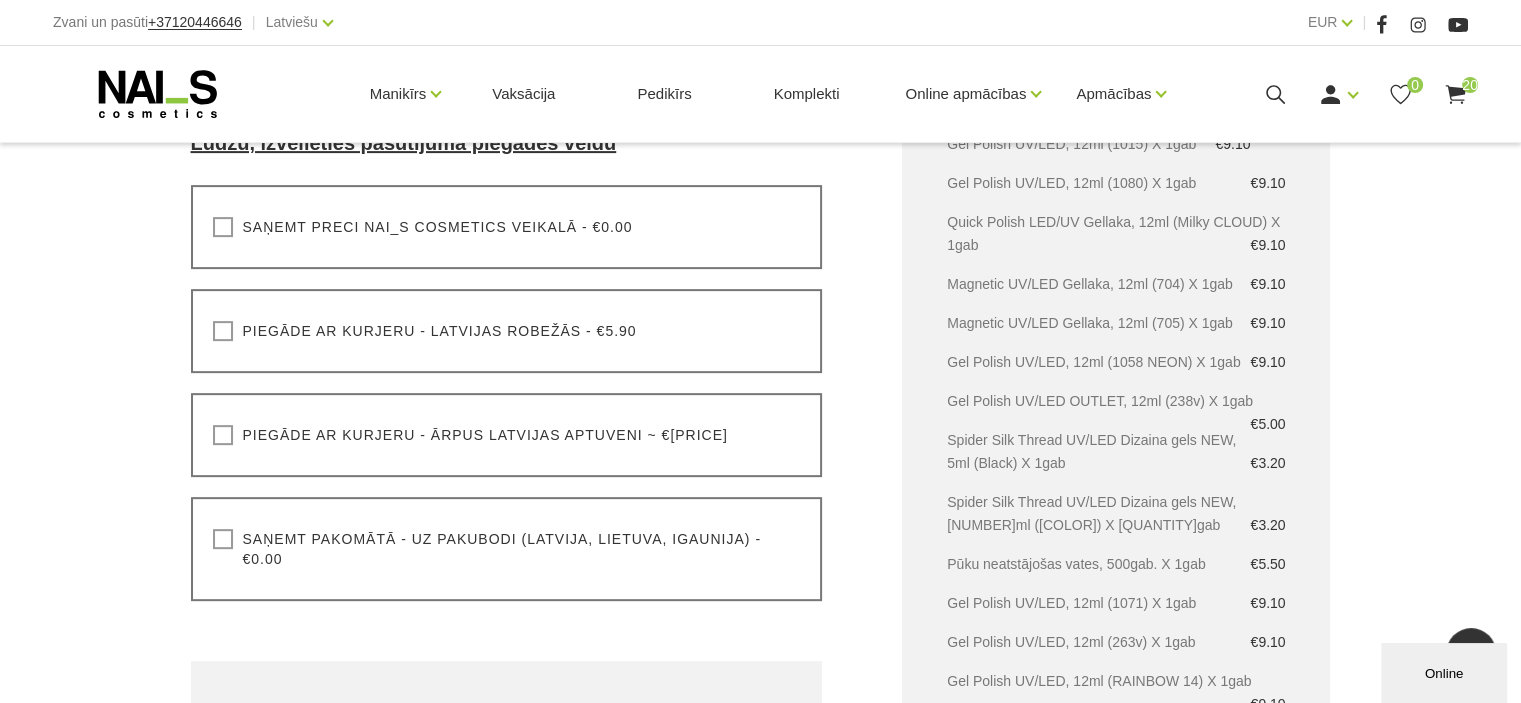 scroll, scrollTop: 655, scrollLeft: 0, axis: vertical 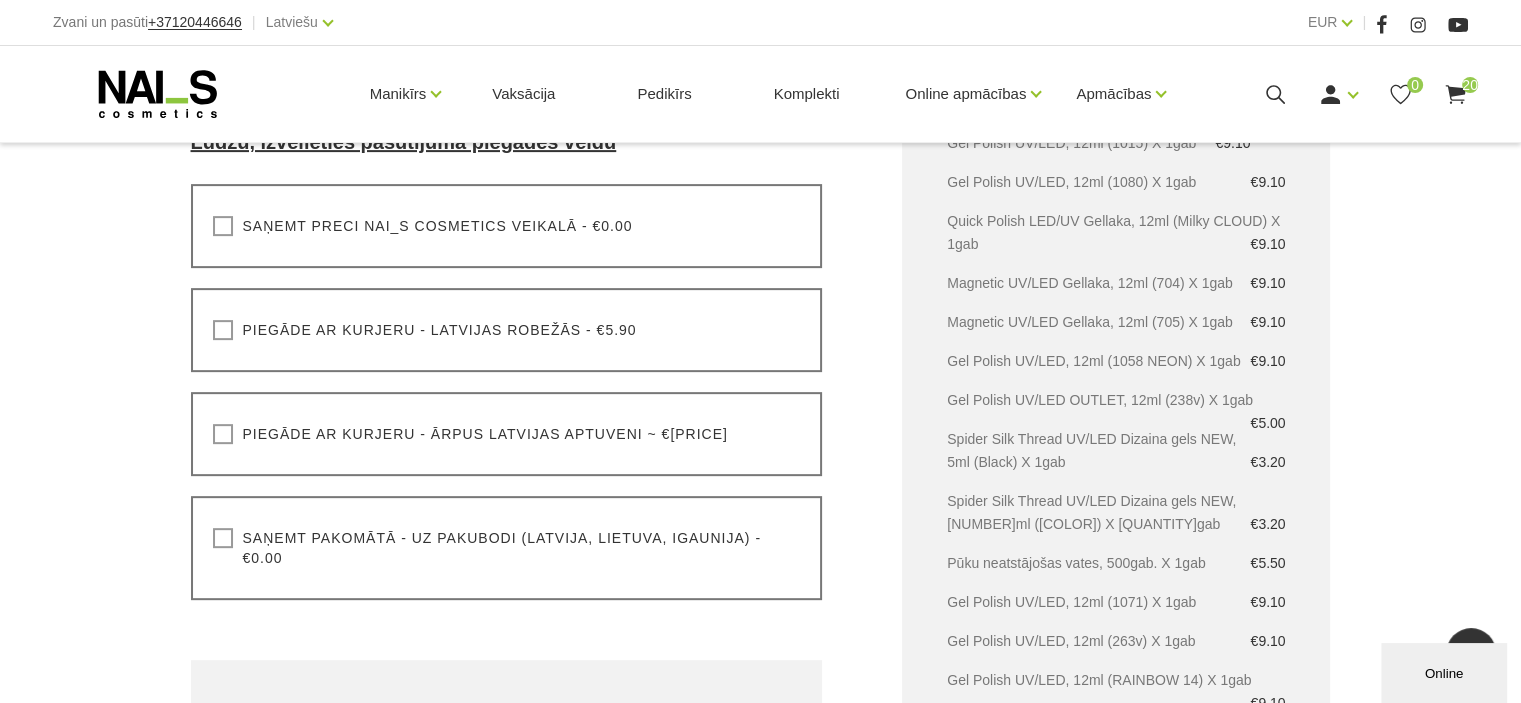 click on "Saņemt pakomātā - uz pakubodi (Latvija, Lietuva, Igaunija) - €0.00" at bounding box center [507, 548] 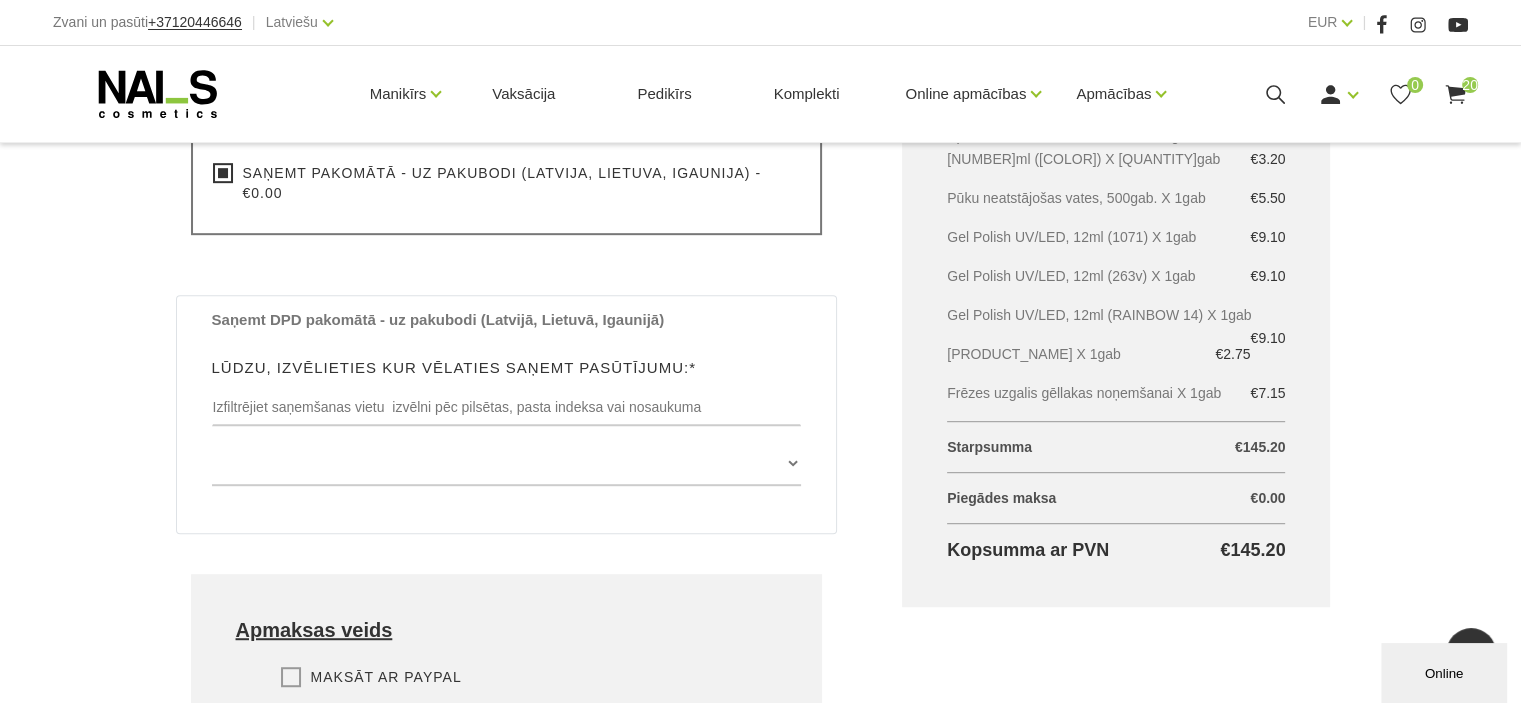 scroll, scrollTop: 1020, scrollLeft: 0, axis: vertical 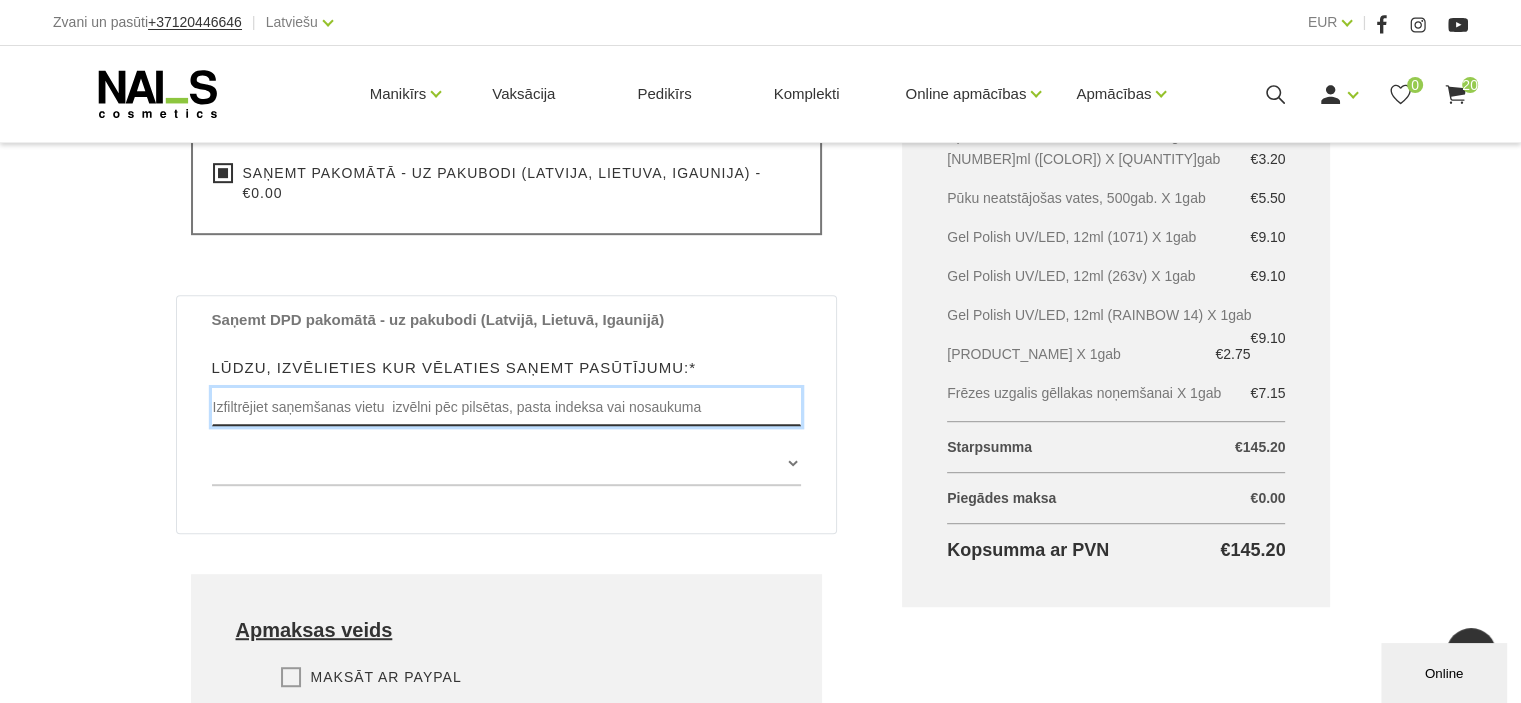 click at bounding box center [507, 407] 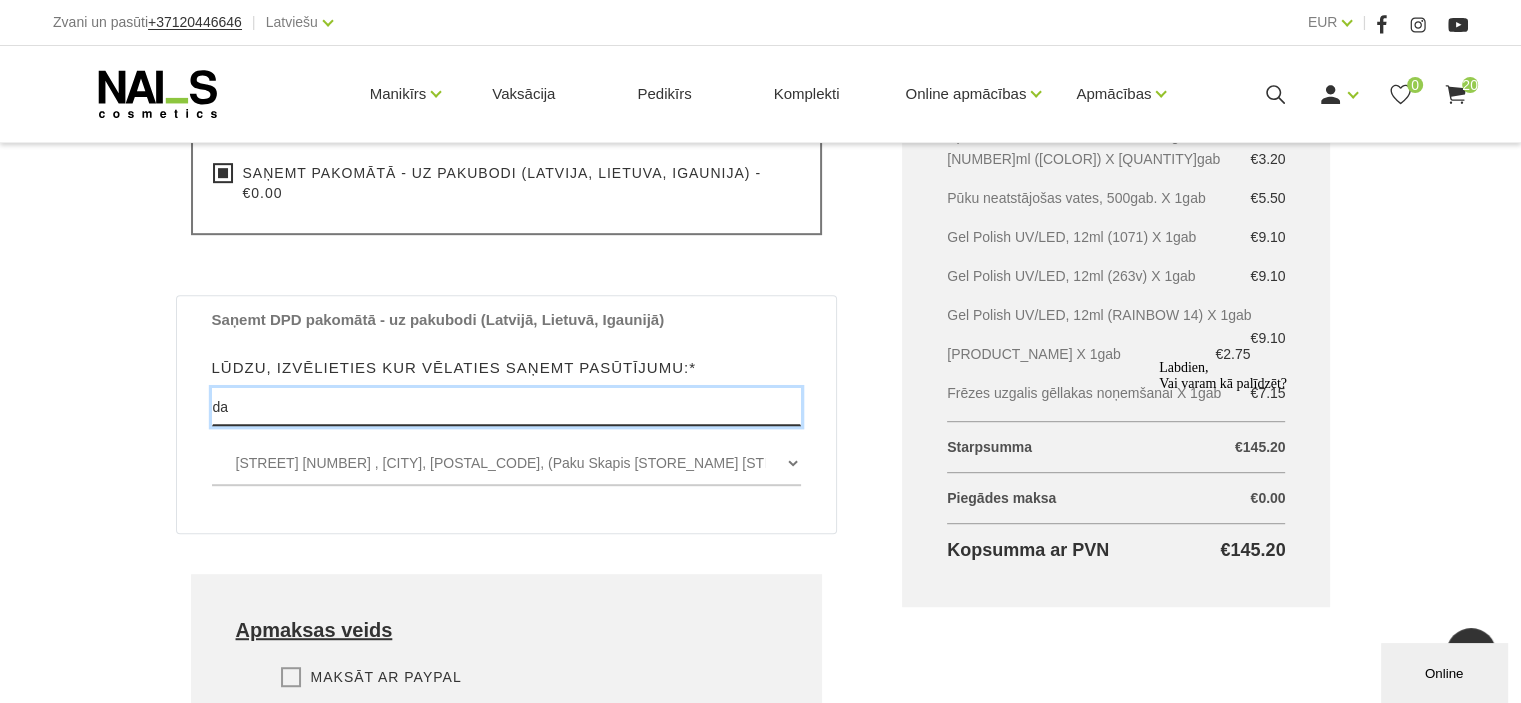 type on "d" 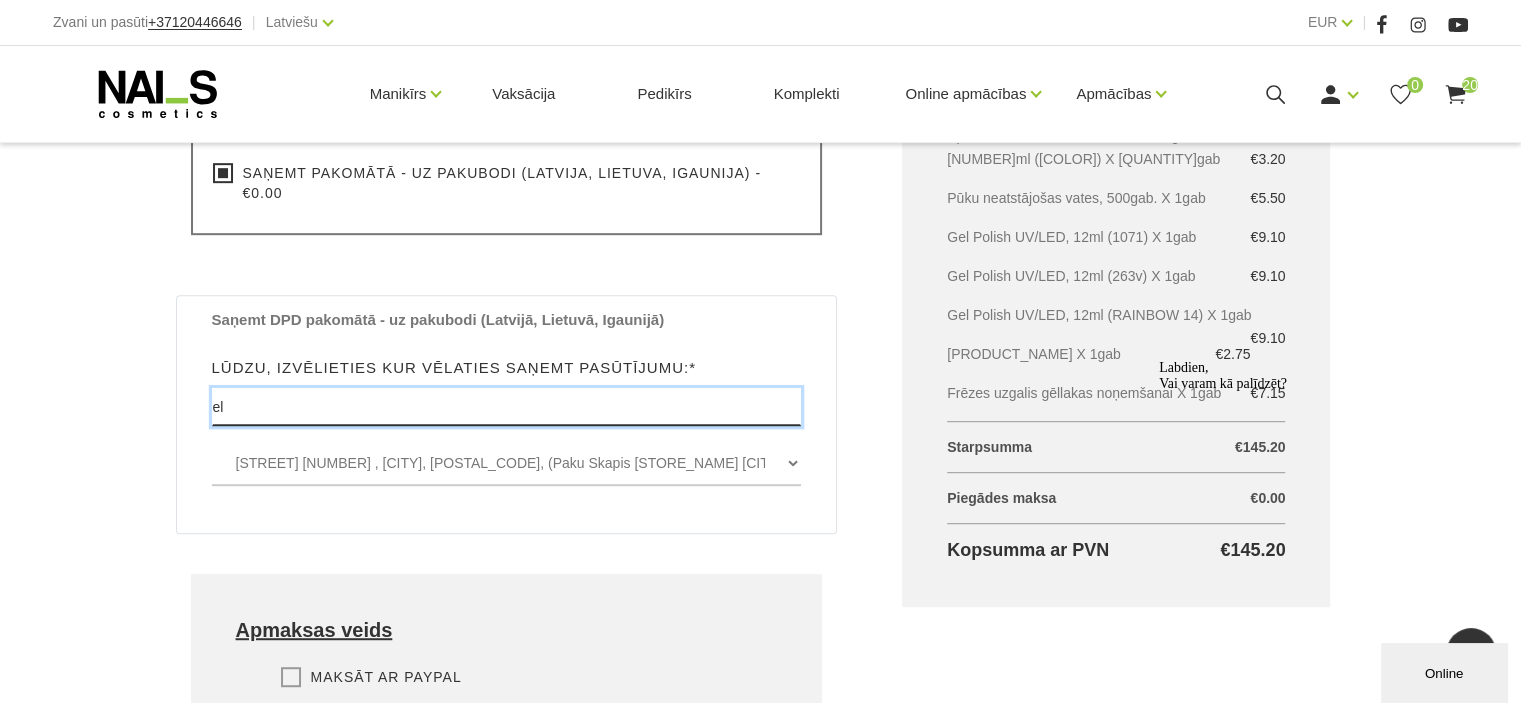 type on "e" 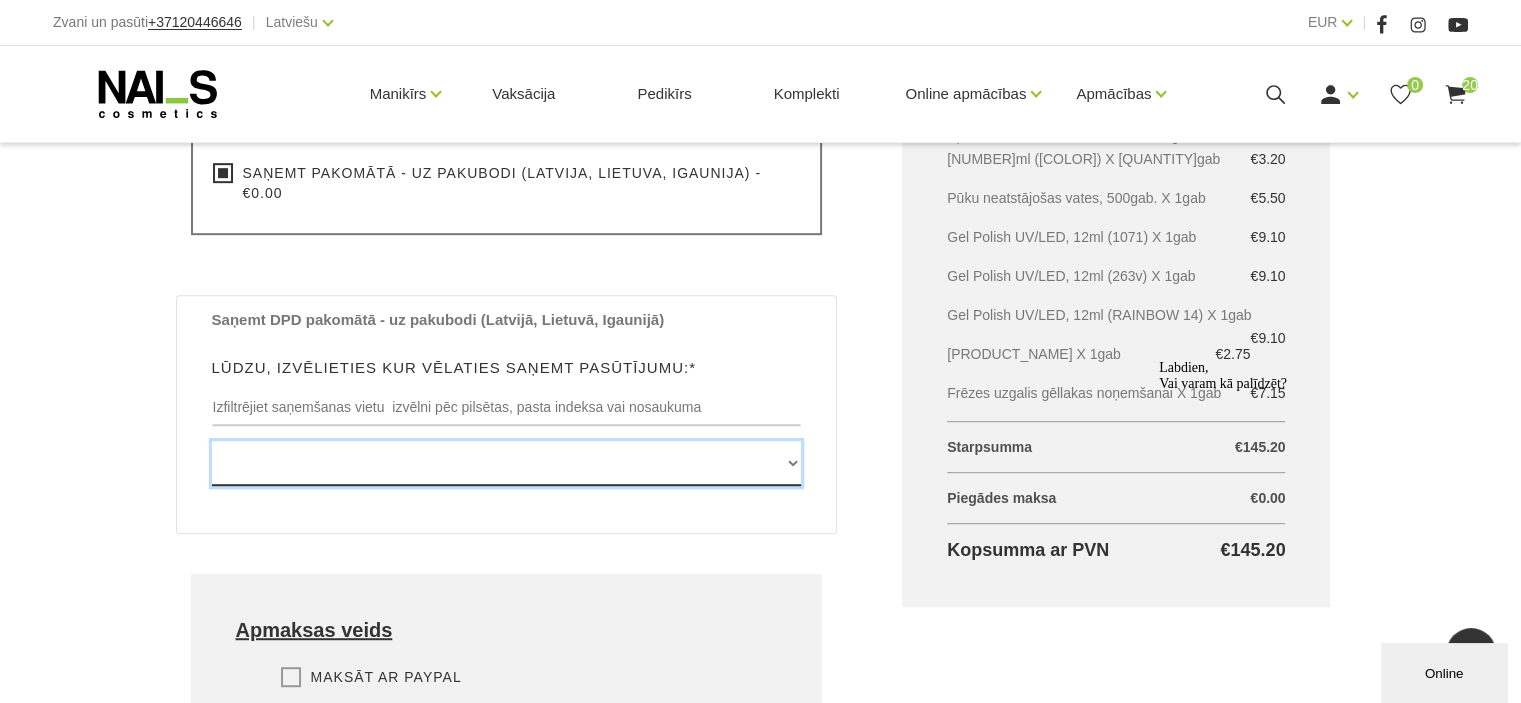 click on "[STREET] [NUMBER] , [CITY], [POSTAL_CODE], (Paku Skapis [STORE_NAME] [CITY]) Rīgas iela [NUMBER] , [CITY], [POSTAL_CODE], (Paku Skapis [CITY] autoosta) [STREET] [NUMBER] , [CITY], [POSTAL_CODE], (Paku Skapis [STORE_NAME] [CITY]) [STREET] [NUMBER] , [CITY], [POSTAL_CODE], (Paku Skapis [STORE_NAME] [CITY]) [STREET] [NUMBER] , [CITY], [POSTAL_CODE], (Paku Skapis [STORE_NAME] [CITY]) [STREET] [NUMBER] , [CITY], [POSTAL_CODE], (Paku Skapis [STORE_NAME]) [STREET] [NUMBER] , [CITY], [POSTAL_CODE], (Paku Skapis [STORE_NAME] [DISTRICT]) [STREET] [NUMBER] , [CITY], [POSTAL_CODE], (Paku Skapis [STORE_NAME] [STREET_NAME]) [STREET] [NUMBER]/[NUMBER] , [CITY], [POSTAL_CODE], (Paku Skapis [STORE_NAME] [DISTRICT]) [STREET] [NUMBER] , [CITY], [POSTAL_CODE], (Paku Skapis [STORE_NAME] [STREET_NAME]) [STREET] [NUMBER] , [CITY], [POSTAL_CODE], (Paku Skapis [STORE_NAME] [STREET_NAME]) [STREET] [NUMBER] , [CITY], [POSTAL_CODE], (Paku Skapis [STORE_NAME] [STREET_NAME]) [STREET] [NUMBER] , [CITY], [POSTAL_CODE], (Paku Skapis [STORE_NAME] [STREET_NAME]) [STREET] [NUMBER] , [CITY], [POSTAL_CODE], (Paku Skapis [STORE_NAME] [CITY]-[NUMBER])" at bounding box center (507, 463) 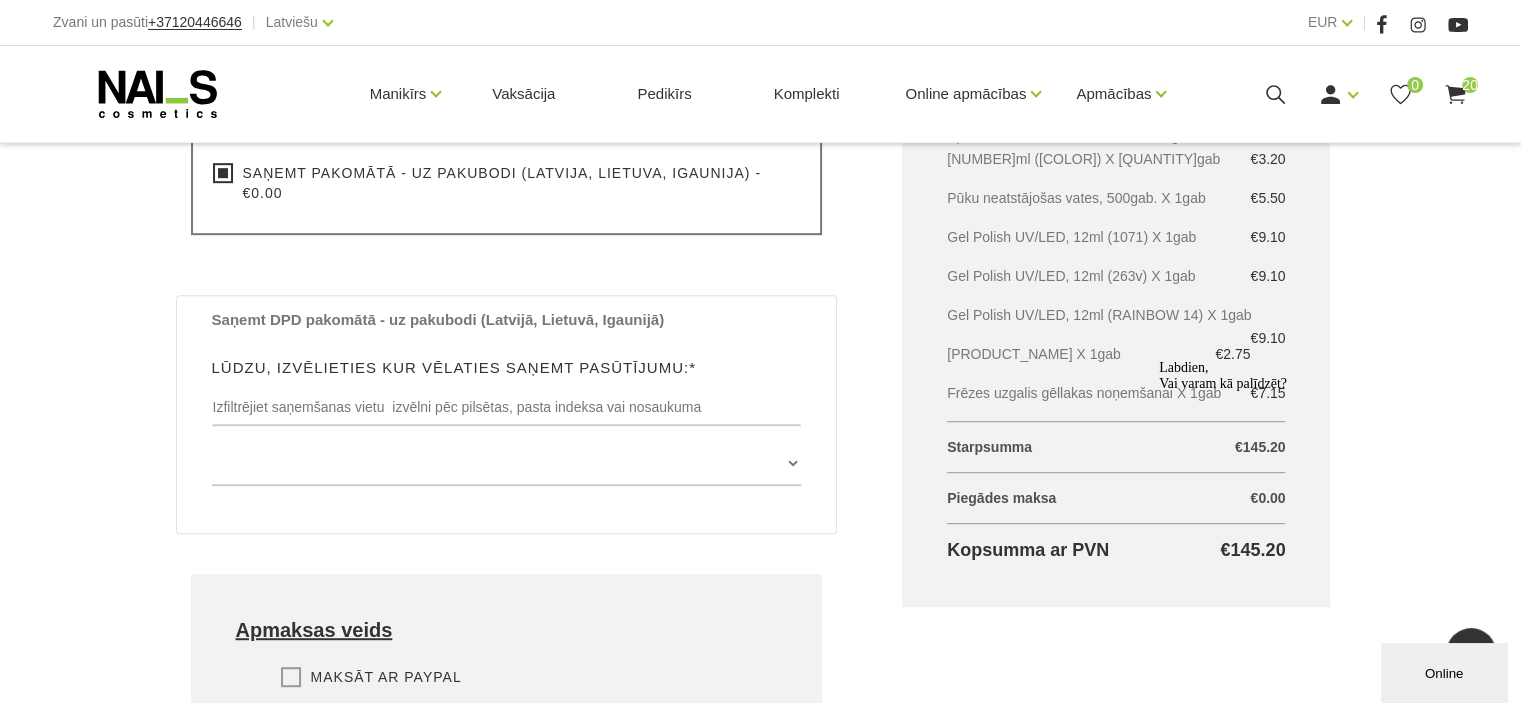 click on "Noformēt pirkumu Sākums Pirkumu grozs Noformēt pirkumu
Noformēt pirkumu Lūdzu, uzgaidiet, kamēr tiek apstrādāts jūsu pasūtījums Informācija par pircēju Vārds* [FIRST_NAME]
Lūdzu, ievadiet savu vārdu
Uzvārds* [LAST_NAME]
Lūdzu, ievadiet savu uzvārdu
E-pasts* [EMAIL]
Lūdzu, ievadiet savu e-pasta adresi
Kontakttālrunis* [PHONE]
Lūdzu ievadiet savu kontakttālruni
Izveidot NAI_S cosmetics profilu? ienākt savā profilā Lūdzu, izvēlieties pasūtījuma piegādes veidu  Saņemt preci NAI_S cosmetics veikalā - €0.00
Lūdzu, izvēlieties pasūtījuma piegādes veidu
Piegāde ar kurjeru - Latvijas robežās - €5.90
Lūdzu, izvēlieties pasūtījuma piegādes veidu
Piegāde ar kurjeru - ārpus Latvijas aptuveni ~ - €24.00" at bounding box center [760, -18] 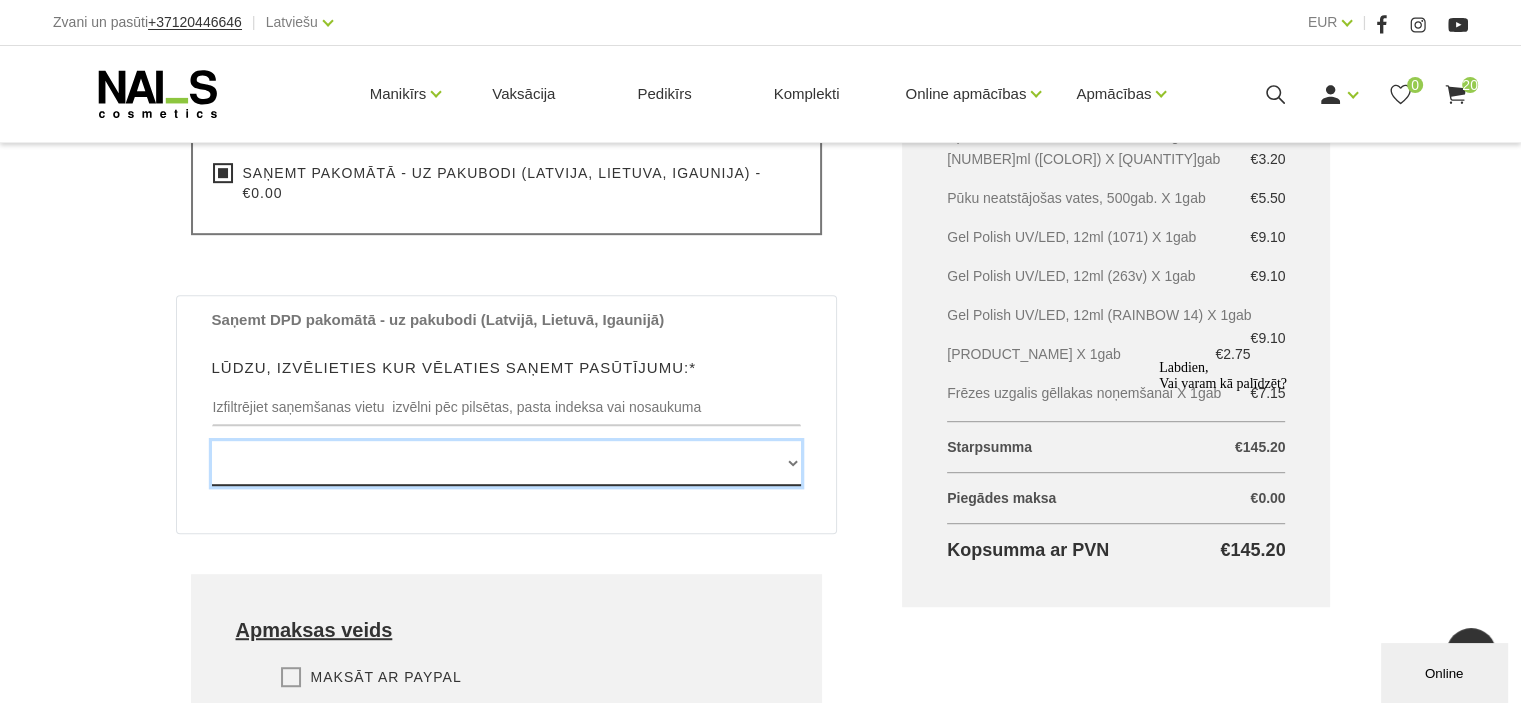 click on "[STREET] [NUMBER] , [CITY], [POSTAL_CODE], (Paku Skapis [STORE_NAME] [CITY]) Rīgas iela [NUMBER] , [CITY], [POSTAL_CODE], (Paku Skapis [CITY] autoosta) [STREET] [NUMBER] , [CITY], [POSTAL_CODE], (Paku Skapis [STORE_NAME] [CITY]) [STREET] [NUMBER] , [CITY], [POSTAL_CODE], (Paku Skapis [STORE_NAME] [CITY]) [STREET] [NUMBER] , [CITY], [POSTAL_CODE], (Paku Skapis [STORE_NAME] [CITY]) [STREET] [NUMBER] , [CITY], [POSTAL_CODE], (Paku Skapis [STORE_NAME]) [STREET] [NUMBER] , [CITY], [POSTAL_CODE], (Paku Skapis [STORE_NAME] [DISTRICT]) [STREET] [NUMBER] , [CITY], [POSTAL_CODE], (Paku Skapis [STORE_NAME] [STREET_NAME]) [STREET] [NUMBER]/[NUMBER] , [CITY], [POSTAL_CODE], (Paku Skapis [STORE_NAME] [DISTRICT]) [STREET] [NUMBER] , [CITY], [POSTAL_CODE], (Paku Skapis [STORE_NAME] [STREET_NAME]) [STREET] [NUMBER] , [CITY], [POSTAL_CODE], (Paku Skapis [STORE_NAME] [STREET_NAME]) [STREET] [NUMBER] , [CITY], [POSTAL_CODE], (Paku Skapis [STORE_NAME] [STREET_NAME]) [STREET] [NUMBER] , [CITY], [POSTAL_CODE], (Paku Skapis [STORE_NAME] [STREET_NAME]) [STREET] [NUMBER] , [CITY], [POSTAL_CODE], (Paku Skapis [STORE_NAME] [CITY]-[NUMBER])" at bounding box center (507, 463) 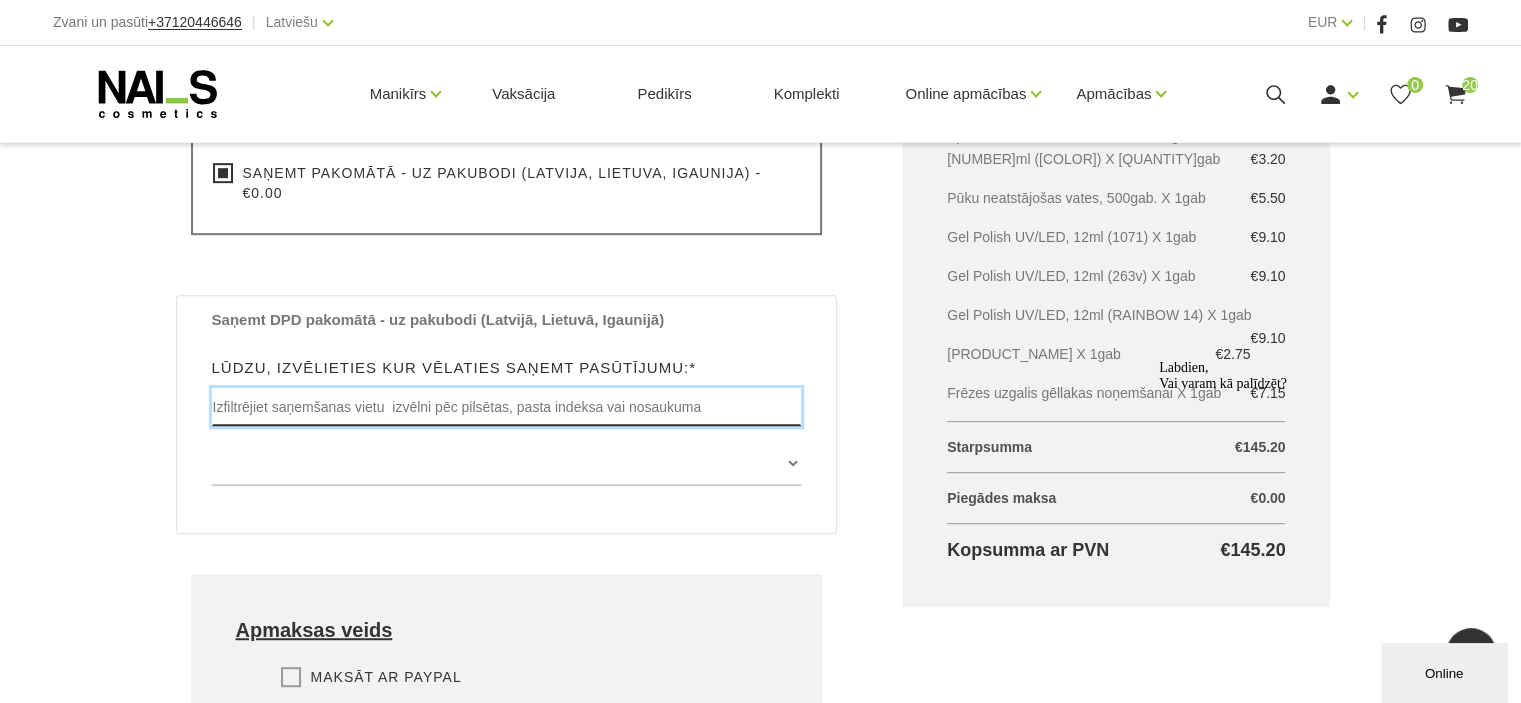 click at bounding box center (507, 407) 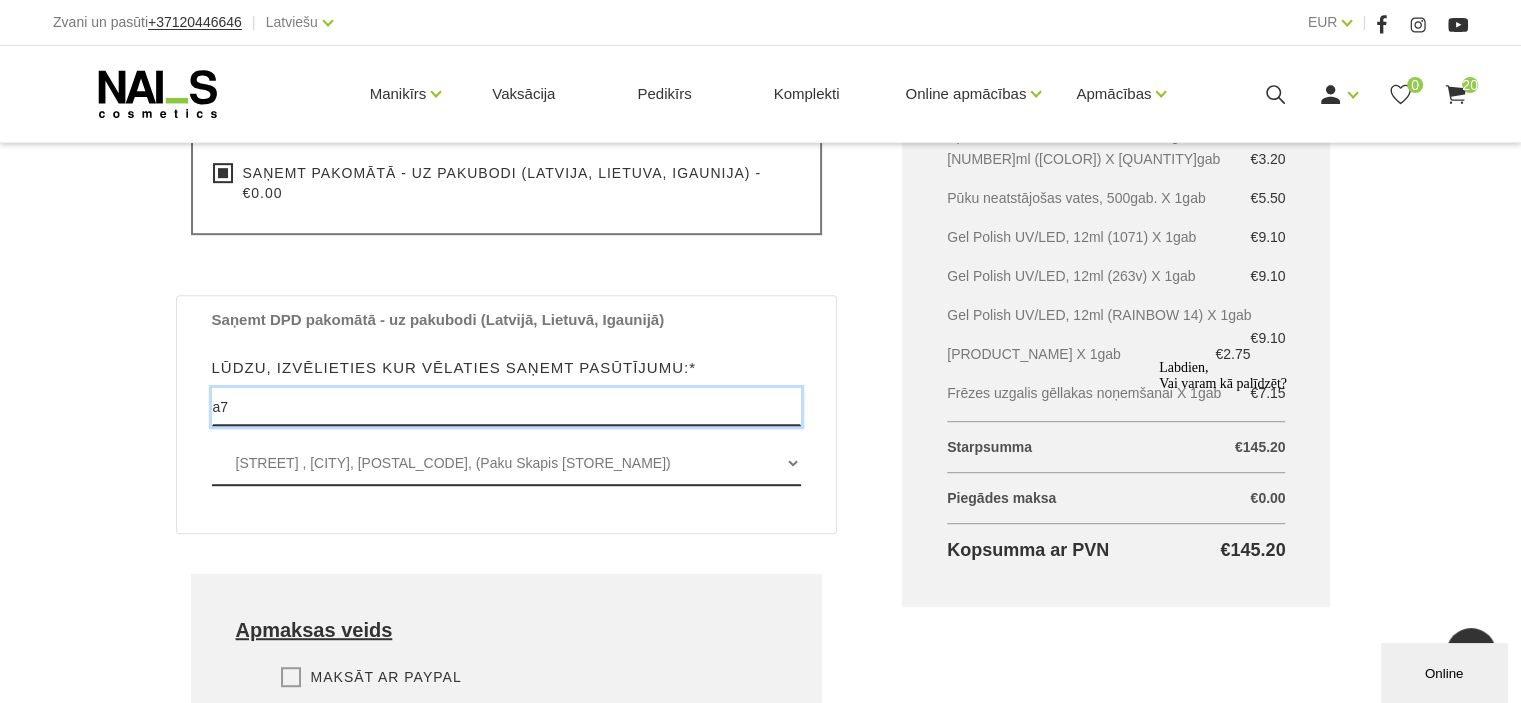 type on "a7" 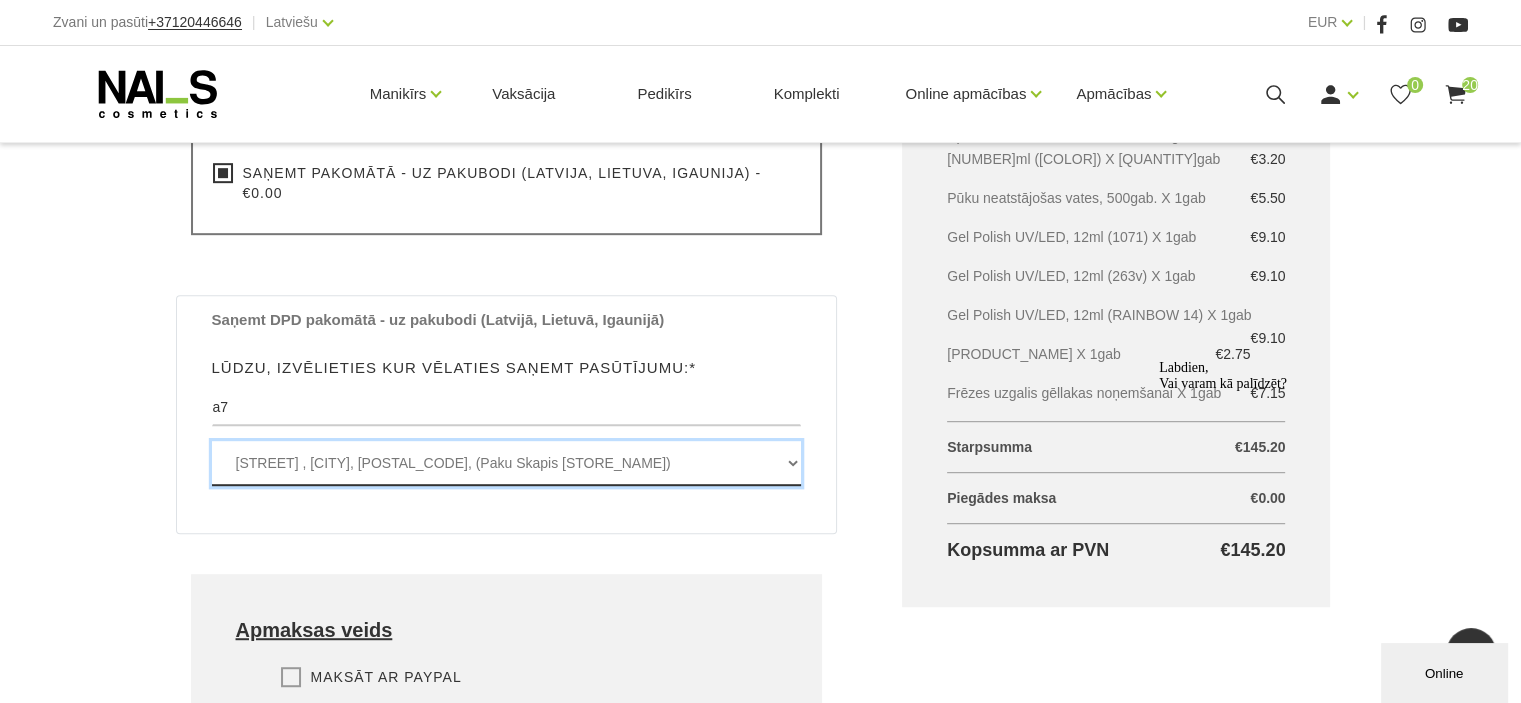 click on "[STREET] , [CITY], [POSTAL_CODE], (Paku Skapis [STORE_NAME])" at bounding box center (507, 463) 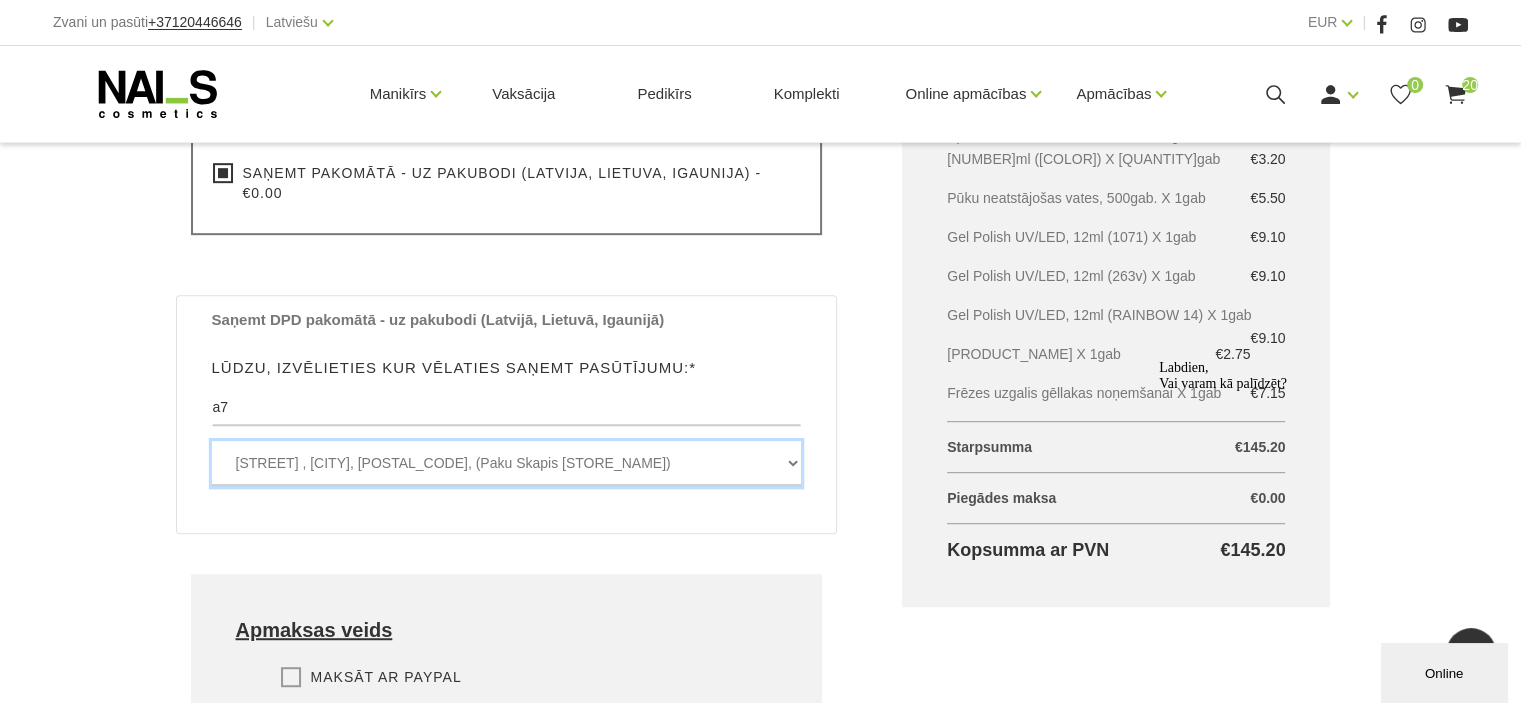 click on "[STREET] , [CITY], [POSTAL_CODE], (Paku Skapis [STORE_NAME])" at bounding box center [507, 463] 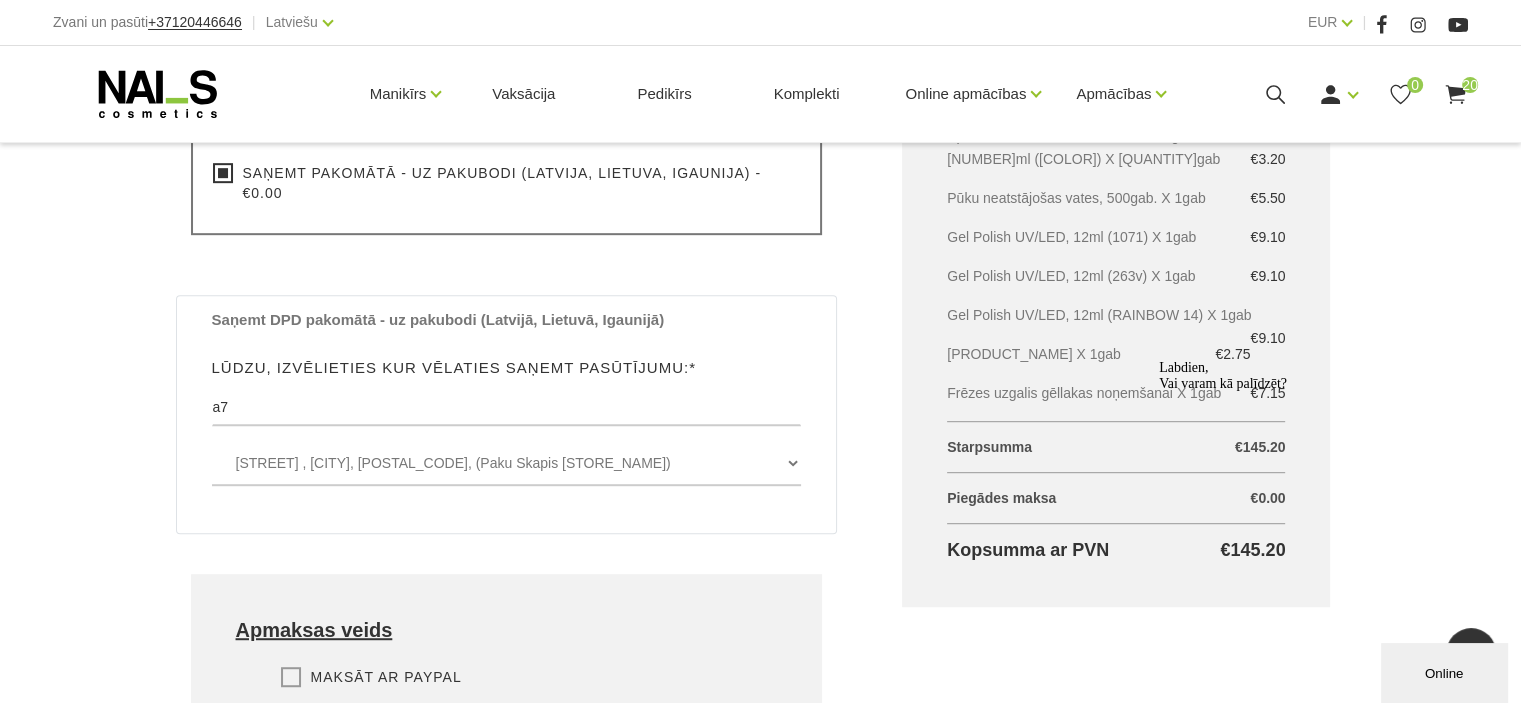 click on "Saņemt DPD pakomātā - uz pakubodi (Latvijā, Lietuvā, Igaunijā)
Lūdzu, izvēlieties kur vēlaties saņemt pasūtījumu:*
a7
[STREET] , [CITY], [POSTAL_CODE], (Paku Skapis TC A7)
Lūdzu izvēlieties Omniva pakomātu" at bounding box center (507, 404) 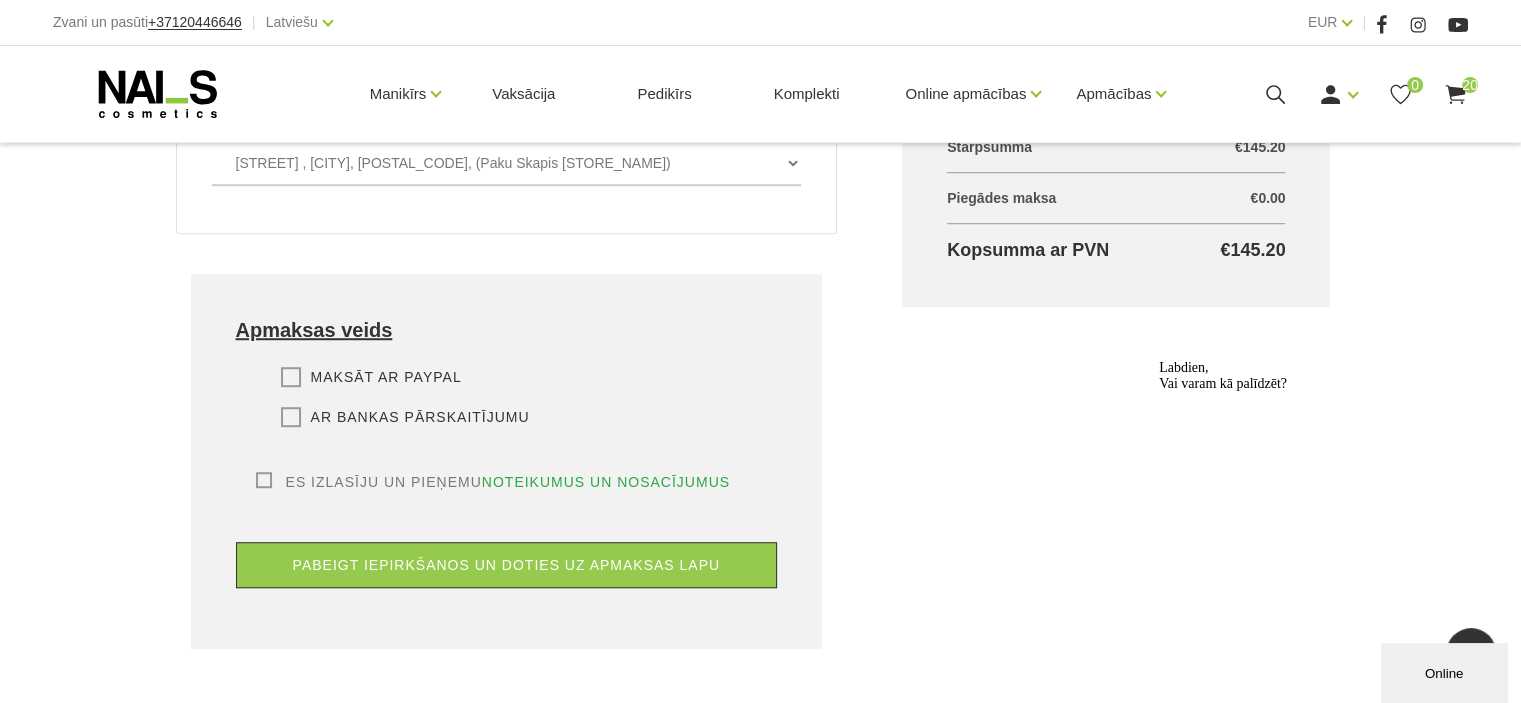 scroll, scrollTop: 1340, scrollLeft: 0, axis: vertical 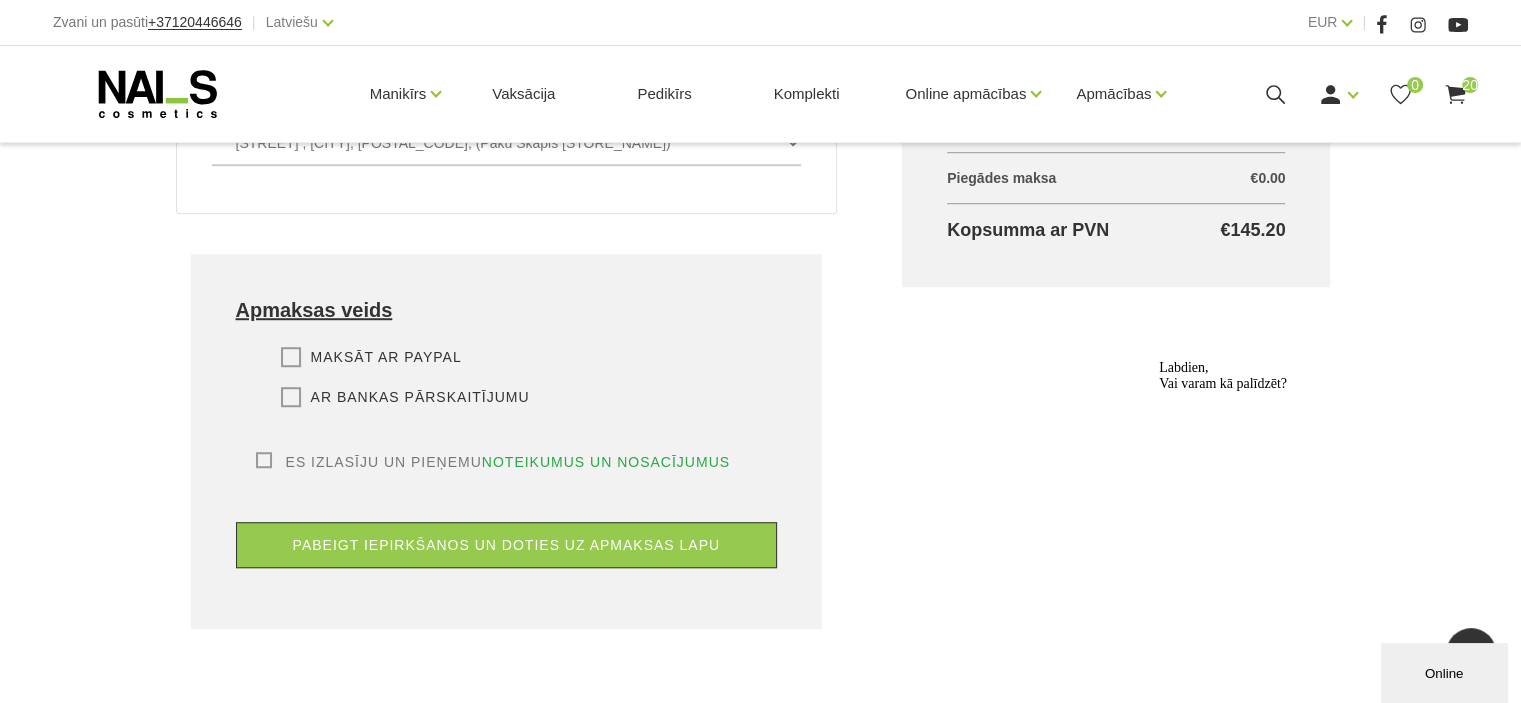 click on "Ar bankas pārskaitījumu" at bounding box center (405, 397) 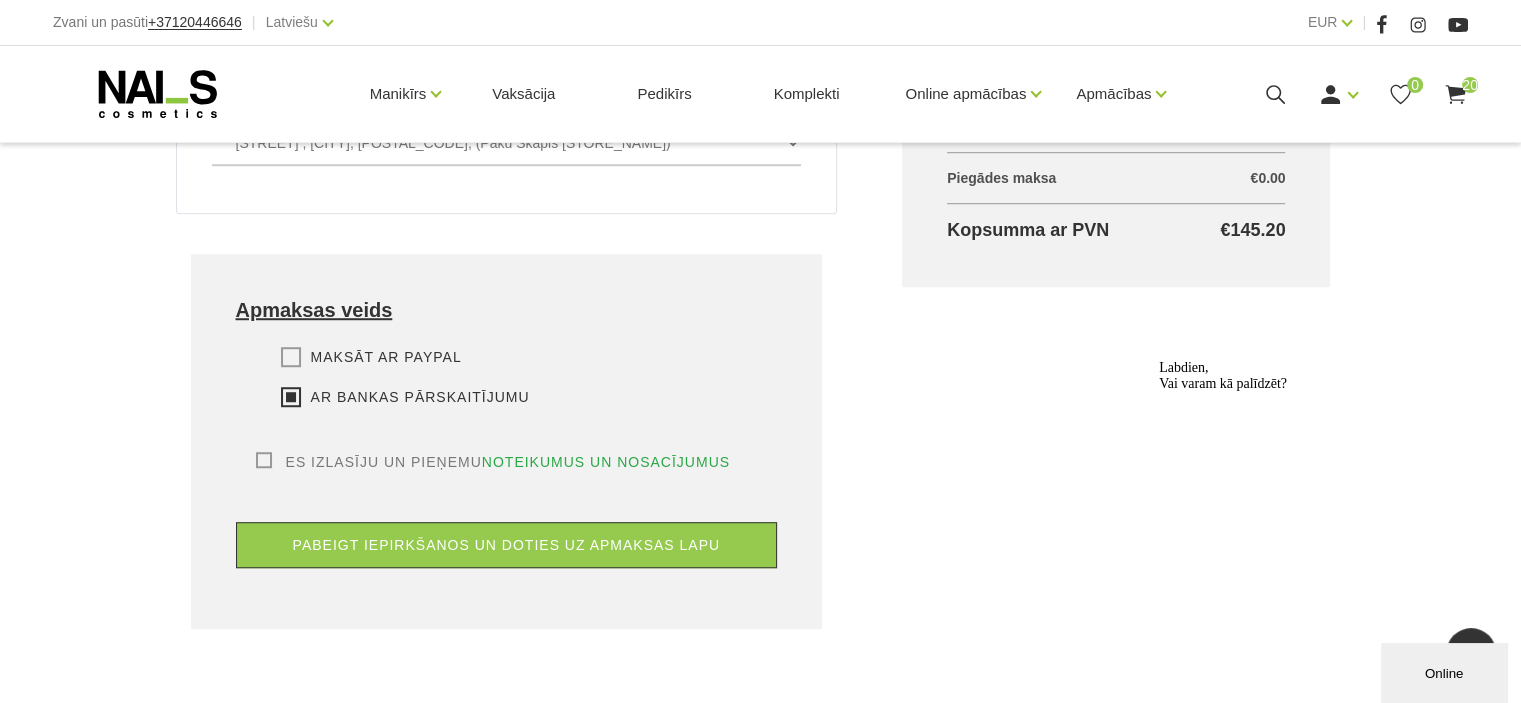 click on "Es izlasīju un pieņemu  noteikumus un nosacījumus" at bounding box center [493, 462] 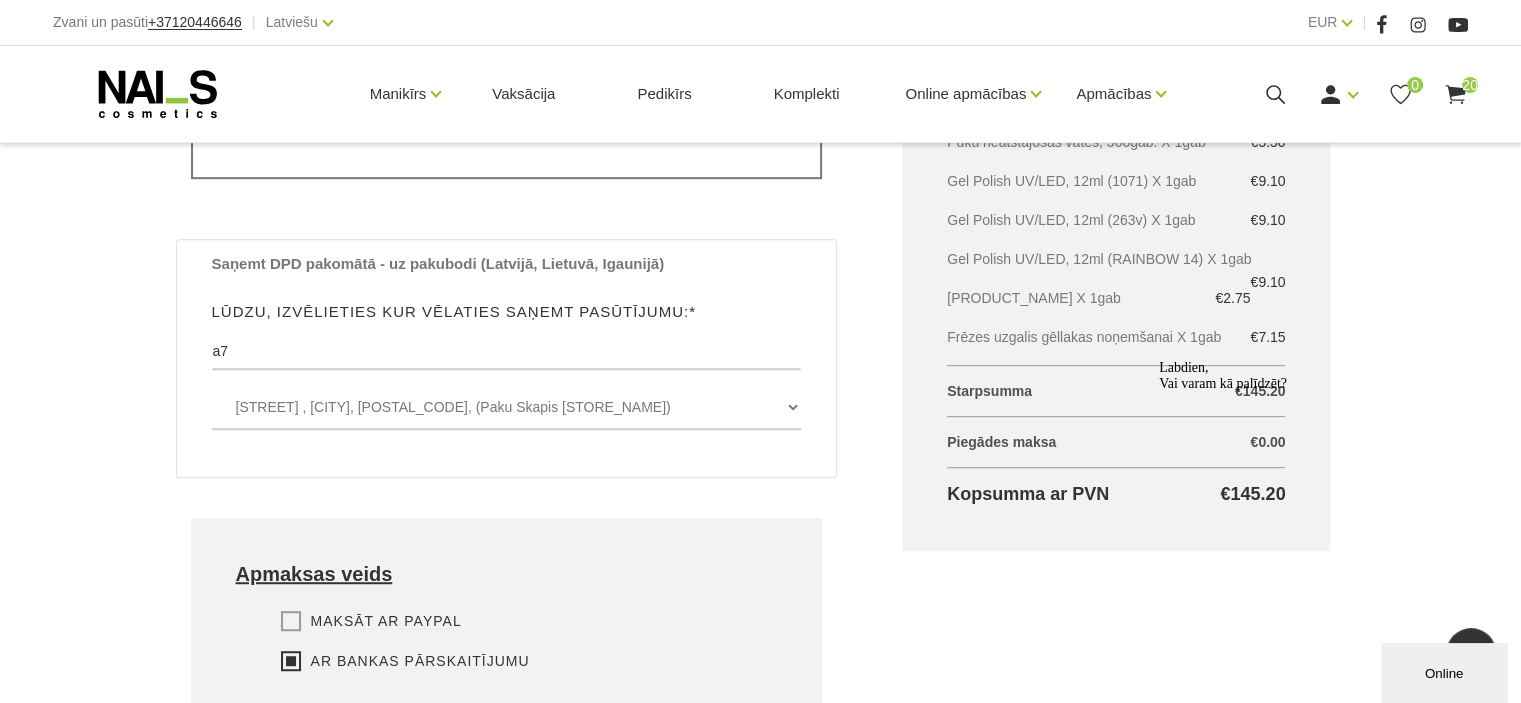 scroll, scrollTop: 1077, scrollLeft: 0, axis: vertical 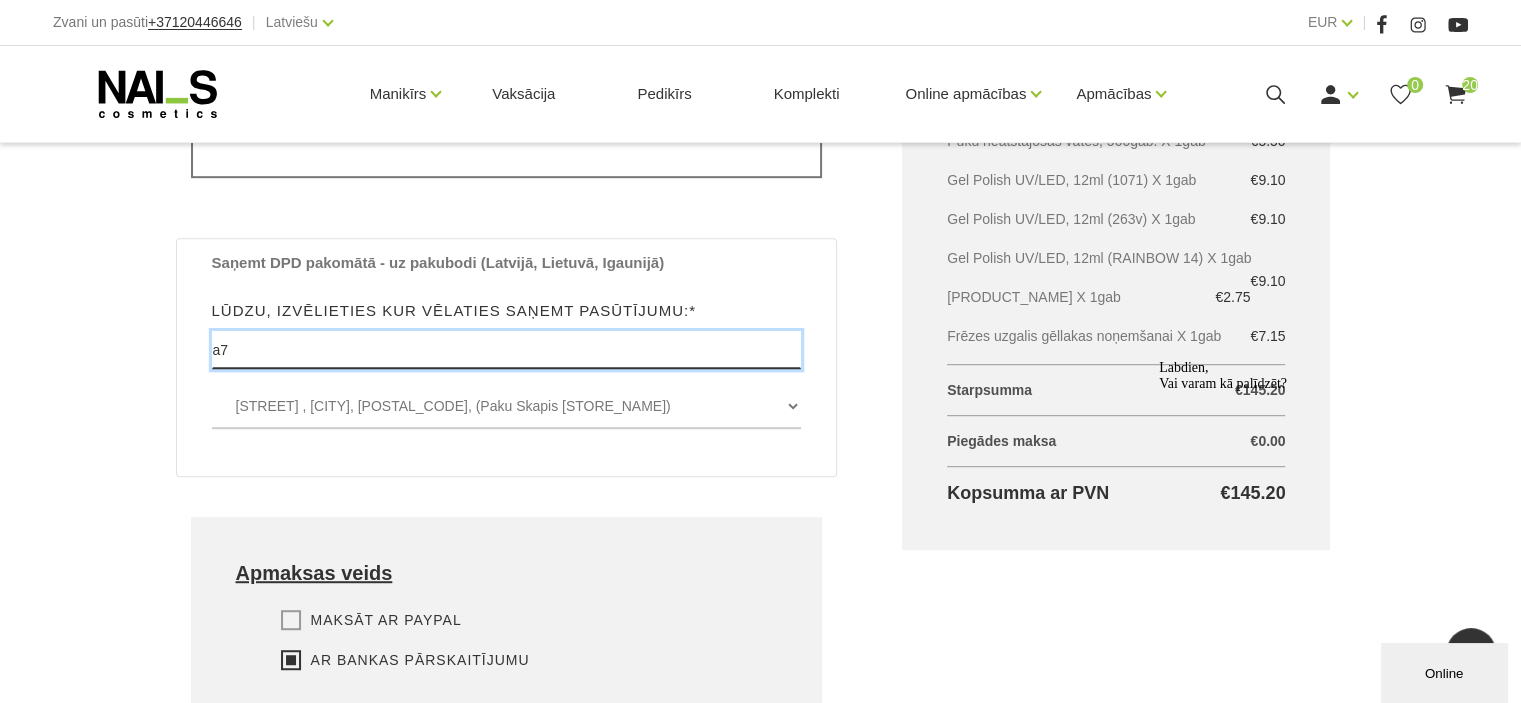 drag, startPoint x: 418, startPoint y: 318, endPoint x: 174, endPoint y: 329, distance: 244.24782 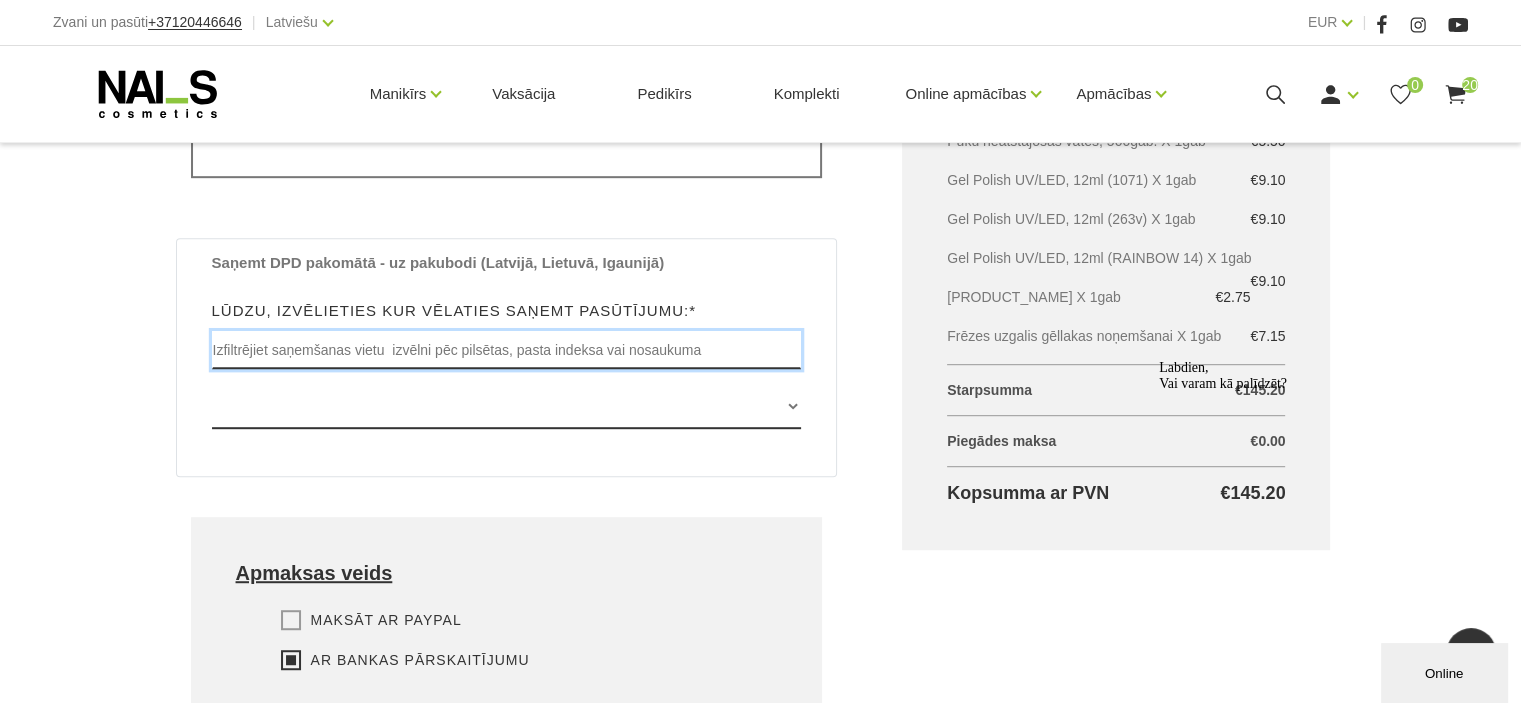 type 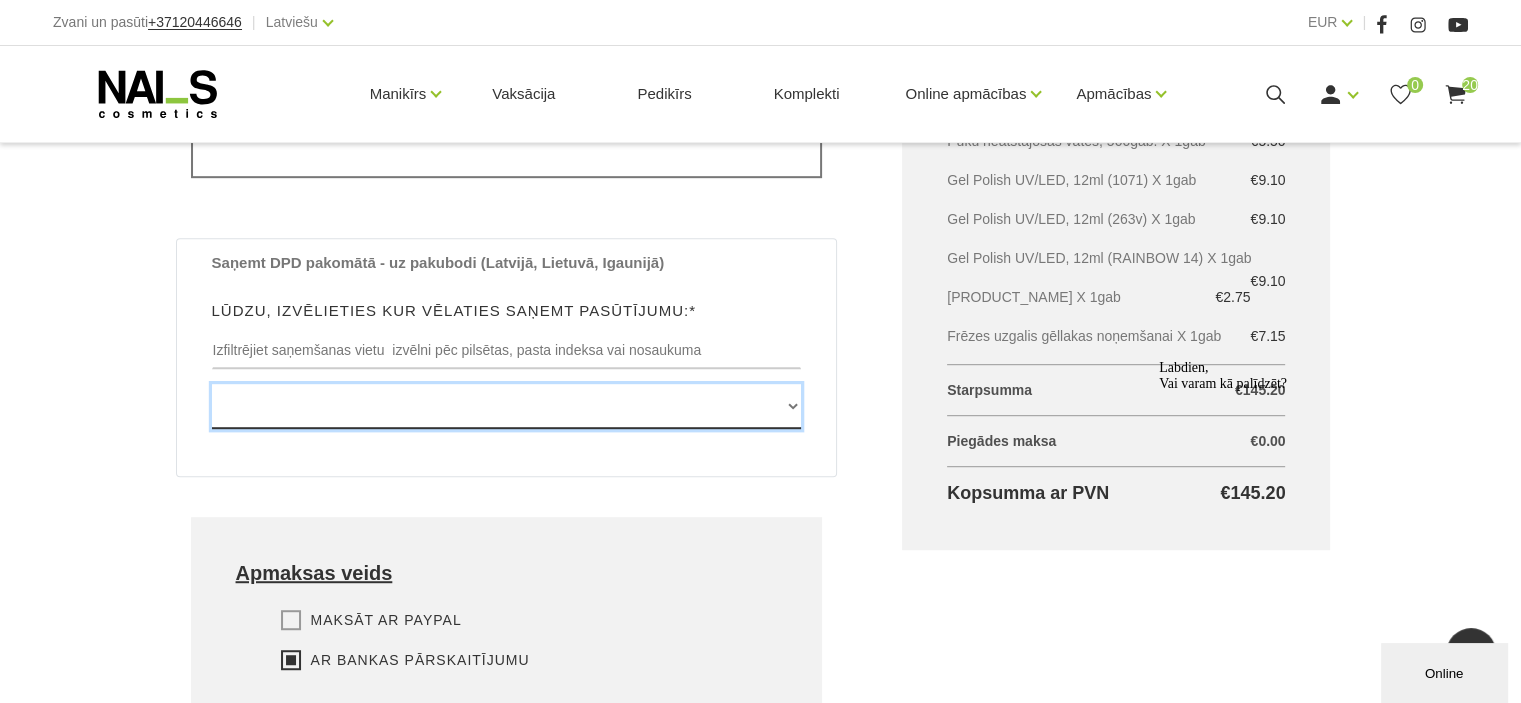 click on "[STREET] [NUMBER] , [CITY], [POSTAL_CODE], (Paku Skapis [STORE_NAME] [CITY]) Rīgas iela [NUMBER] , [CITY], [POSTAL_CODE], (Paku Skapis [CITY] autoosta) [STREET] [NUMBER] , [CITY], [POSTAL_CODE], (Paku Skapis [STORE_NAME] [CITY]) [STREET] [NUMBER] , [CITY], [POSTAL_CODE], (Paku Skapis [STORE_NAME] [CITY]) [STREET] [NUMBER] , [CITY], [POSTAL_CODE], (Paku Skapis [STORE_NAME] [CITY]) [STREET] [NUMBER] , [CITY], [POSTAL_CODE], (Paku Skapis [STORE_NAME]) [STREET] [NUMBER] , [CITY], [POSTAL_CODE], (Paku Skapis [STORE_NAME] [DISTRICT]) [STREET] [NUMBER] , [CITY], [POSTAL_CODE], (Paku Skapis [STORE_NAME] [STREET_NAME]) [STREET] [NUMBER]/[NUMBER] , [CITY], [POSTAL_CODE], (Paku Skapis [STORE_NAME] [DISTRICT]) [STREET] [NUMBER] , [CITY], [POSTAL_CODE], (Paku Skapis [STORE_NAME] [STREET_NAME]) [STREET] [NUMBER] , [CITY], [POSTAL_CODE], (Paku Skapis [STORE_NAME] [STREET_NAME]) [STREET] [NUMBER] , [CITY], [POSTAL_CODE], (Paku Skapis [STORE_NAME] [STREET_NAME]) [STREET] [NUMBER] , [CITY], [POSTAL_CODE], (Paku Skapis [STORE_NAME] [STREET_NAME]) [STREET] [NUMBER] , [CITY], [POSTAL_CODE], (Paku Skapis [STORE_NAME] [CITY]-[NUMBER])" at bounding box center [507, 406] 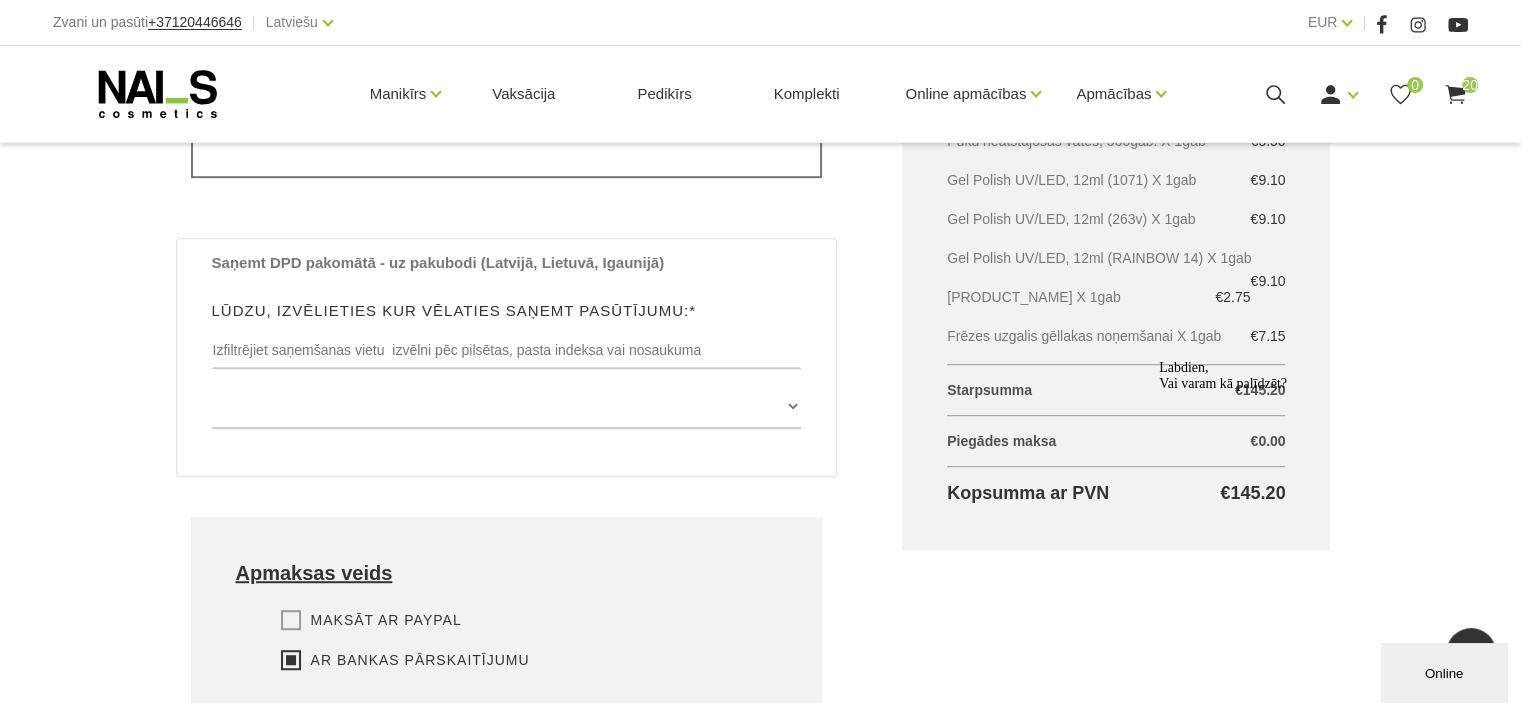 click on "Grozs kopā Produkts  Kopā ar PVN Gel Polish UV/LED OUTLET, 12ml (247v) X 1gab  €5.00 Gel Polish UV/LED OUTLET, 12ml (213v) X 1gab  €5.00 Quick Intensive Black UV/LED Gels (8ml) X 1gab  €8.30 Gel Polish UV/LED, 12ml (1111) X 1gab  €9.10 Quick Polish LED/UV Gellaka, 12ml (538Q) X 1gab  €9.10 Gel Polish UV/LED, 12ml (1015) X 1gab  €9.10 Gel Polish UV/LED, 12ml (1080) X 1gab  €9.10 Quick Polish LED/UV Gellaka, 12ml (Milky CLOUD) X 1gab  €9.10 Magnetic UV/LED Gellaka, 12ml (704) X 1gab  €9.10 Magnetic UV/LED Gellaka, 12ml (705) X 1gab  €9.10 Gel Polish UV/LED, 1058 NEON) X 1gab  €9.10 Gel Polish UV/LED OUTLET, 12ml (238v) X 1gab  €5.00 Spider Silk Thread UV/LED Dizaina gels NEW, 5ml  (Black) X 1gab  €3.20 Spider Silk Thread UV/LED Dizaina gels NEW, 5ml  (White) X 1gab  €3.20 Pūku neatstājošas vates, 500gab. X 1gab  €5.50 Gel Polish UV/LED, 12ml (1071) X 1gab  €9.10 Gel Polish UV/LED, 12ml (263v) X 1gab  €9.10 Gel Polish UV/LED, 12ml (RAINBOW 14) X 1gab  €9.10 €2.75" at bounding box center (1116, 129) 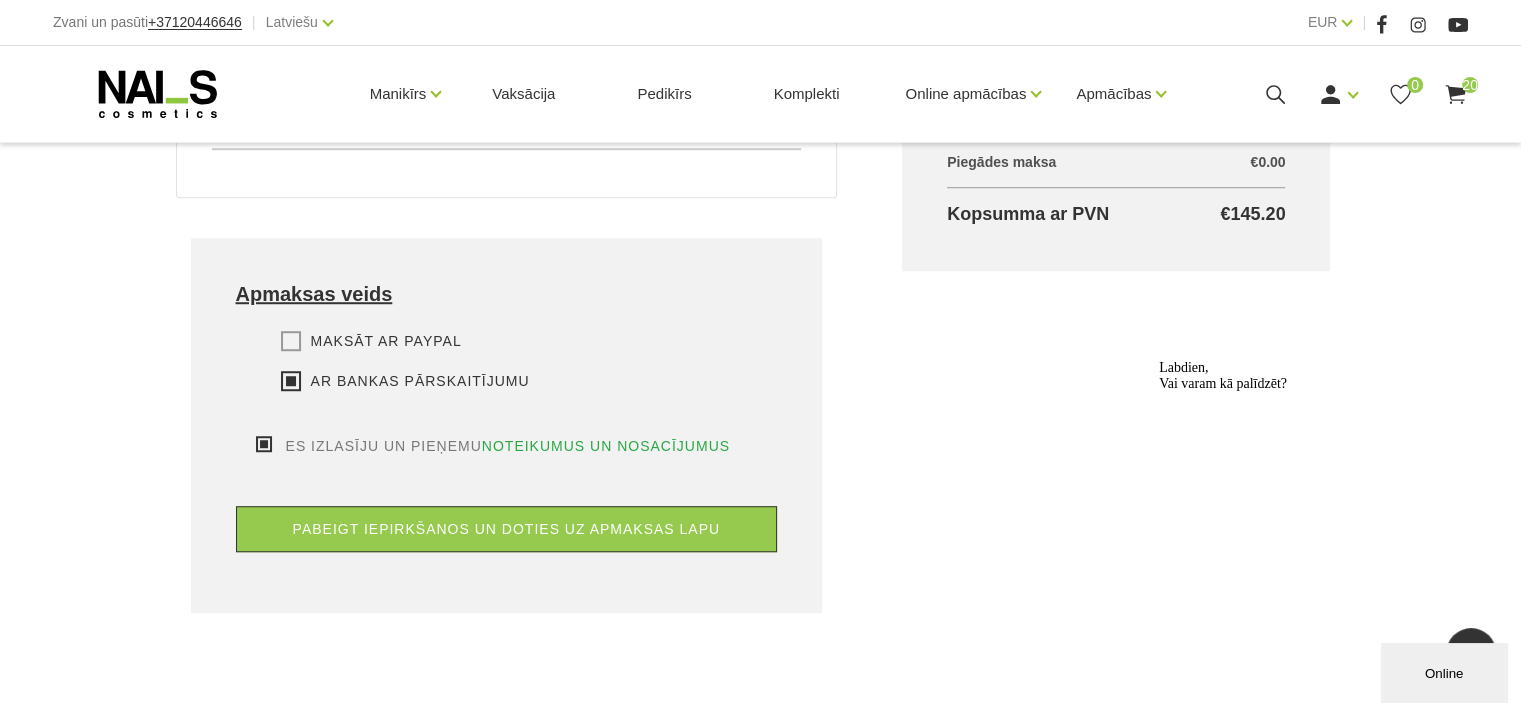scroll, scrollTop: 1357, scrollLeft: 0, axis: vertical 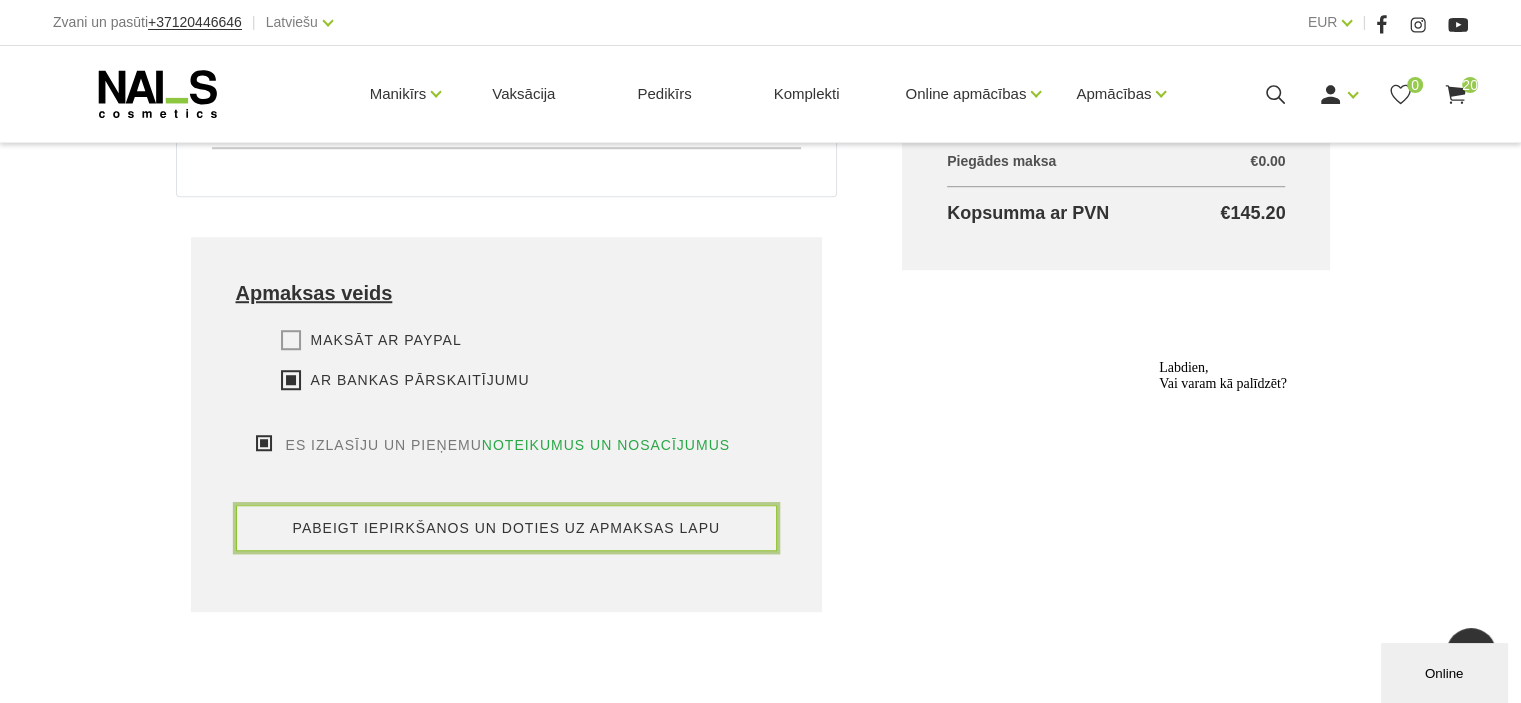 click on "pabeigt iepirkšanos un doties uz apmaksas lapu" at bounding box center [507, 528] 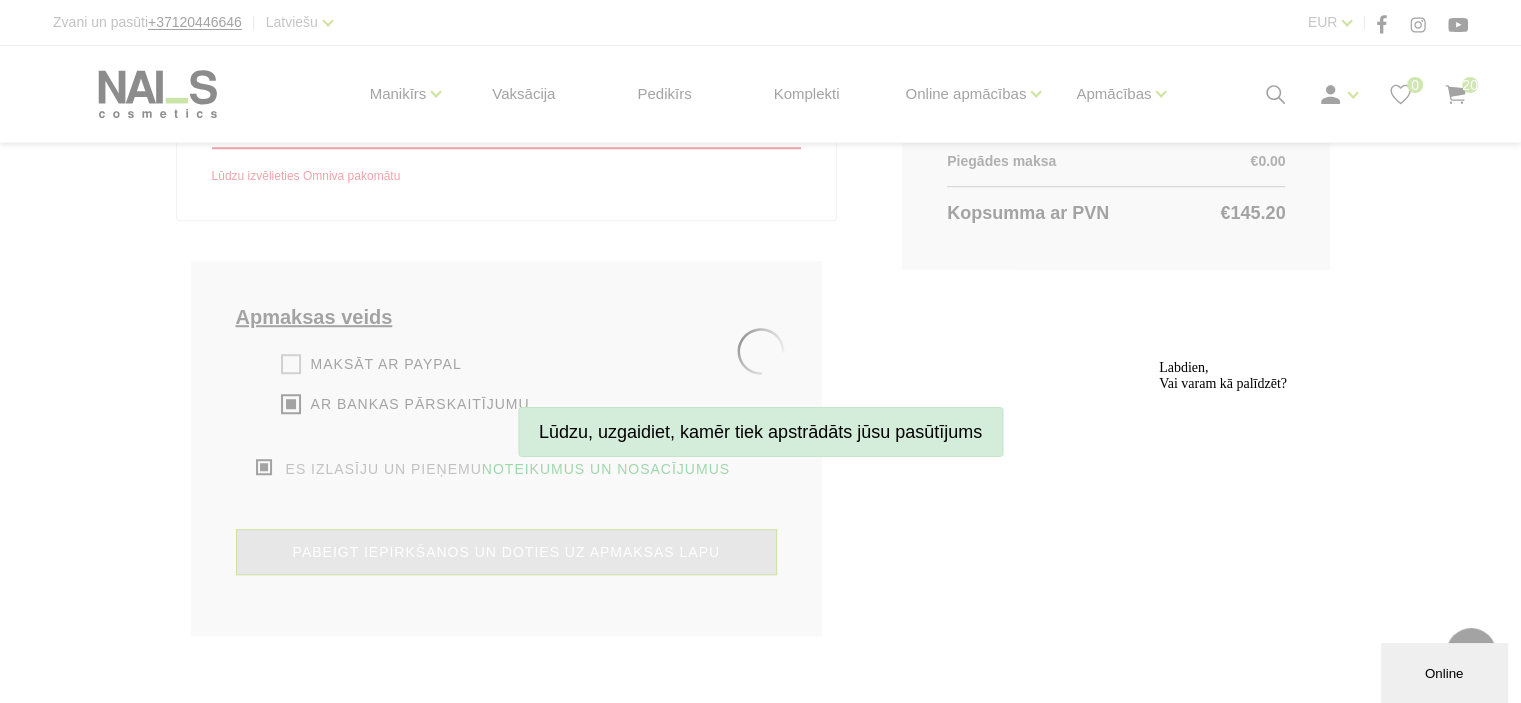 click at bounding box center (1159, 360) 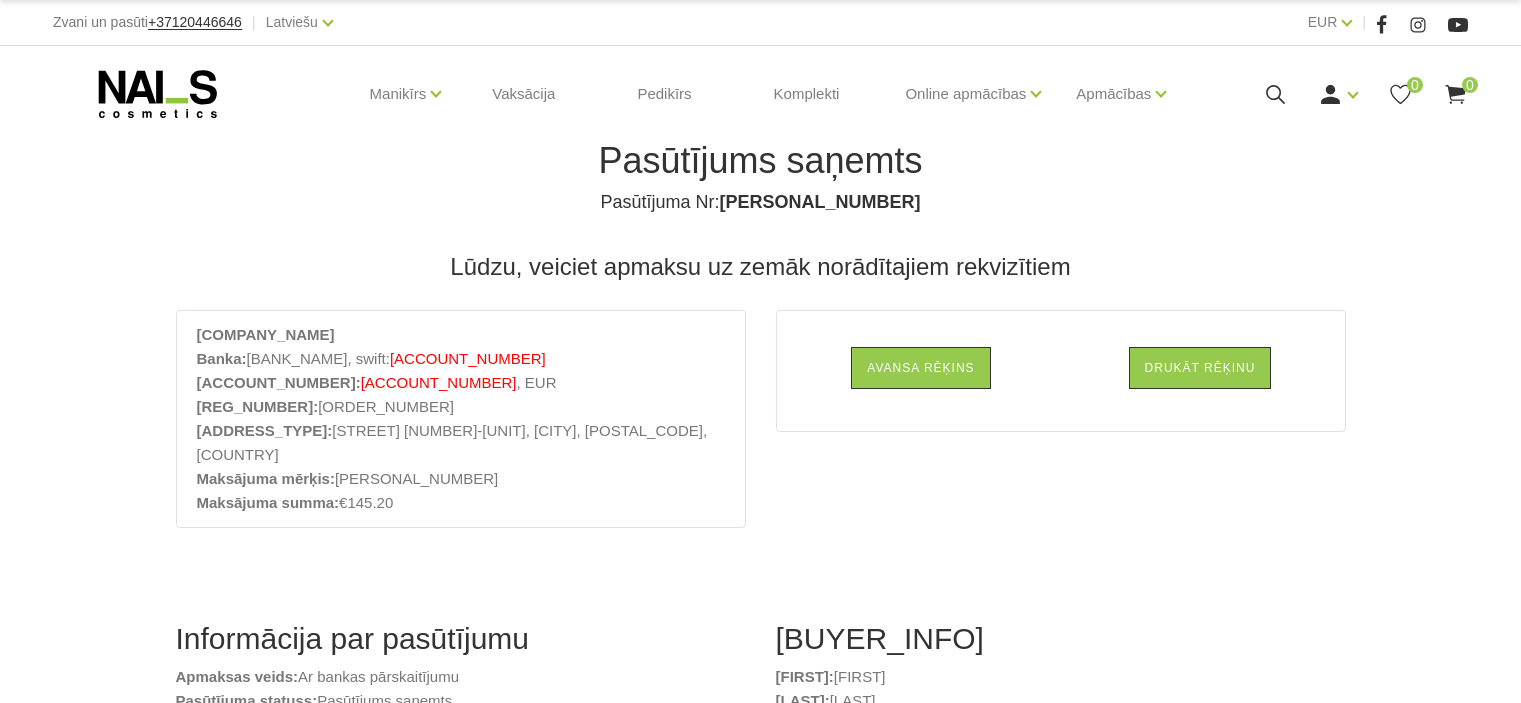 scroll, scrollTop: 0, scrollLeft: 0, axis: both 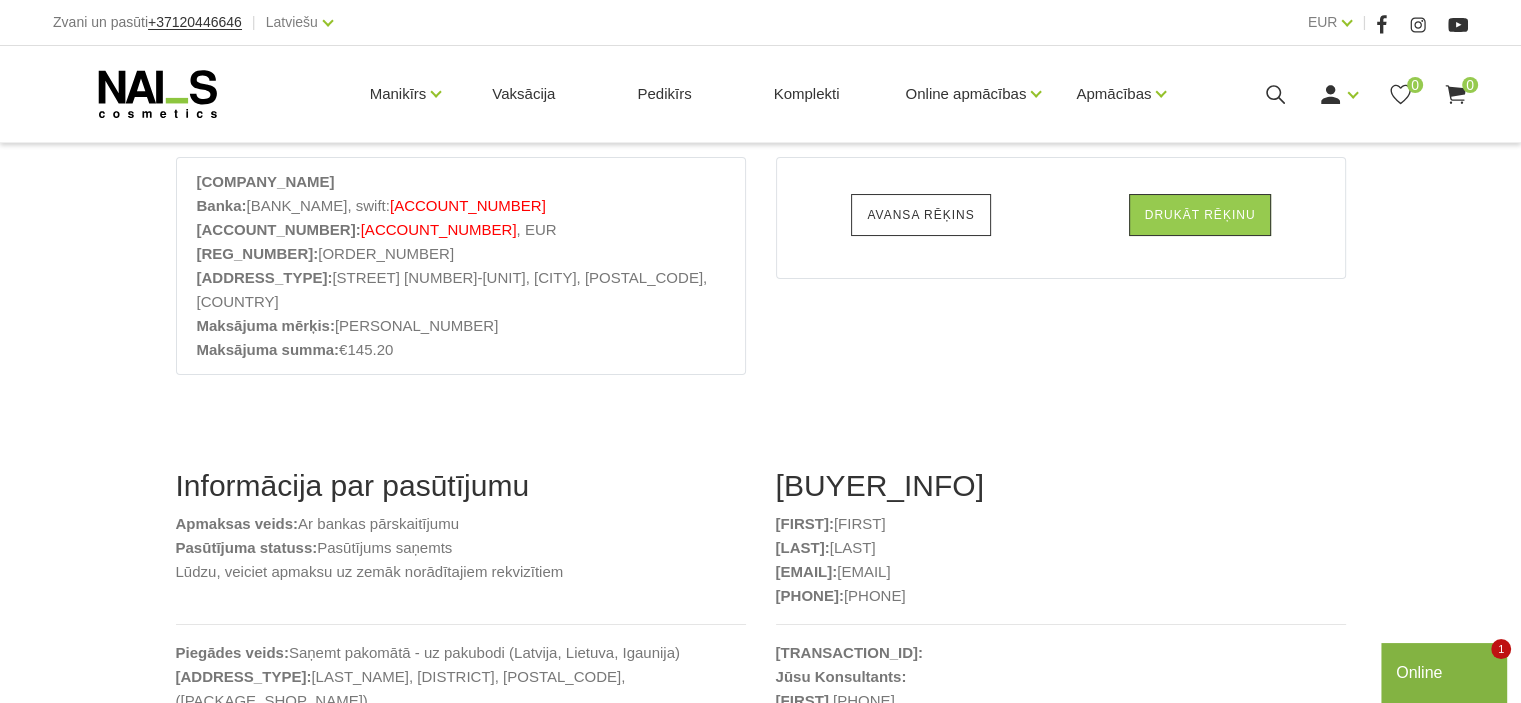 click on "Avansa rēķins" at bounding box center (920, 215) 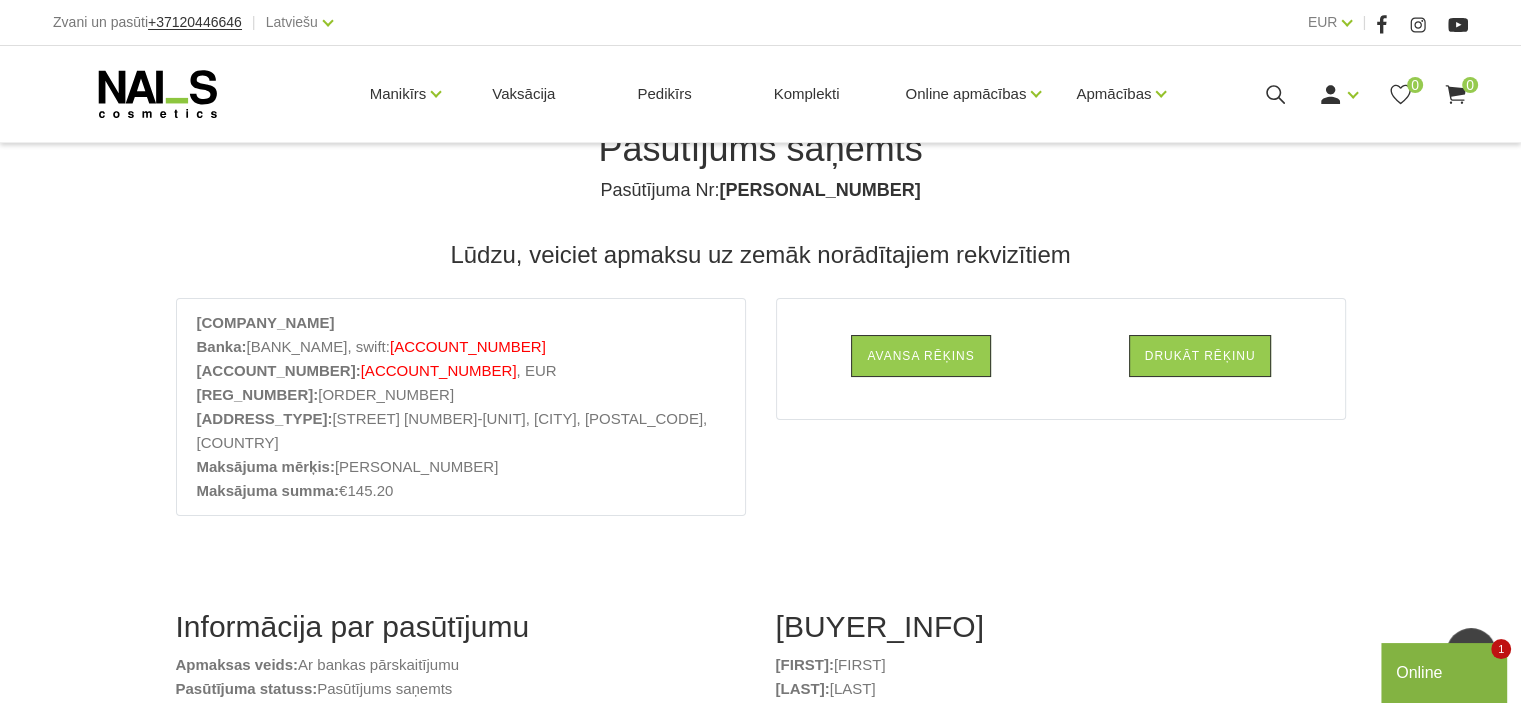 scroll, scrollTop: 0, scrollLeft: 0, axis: both 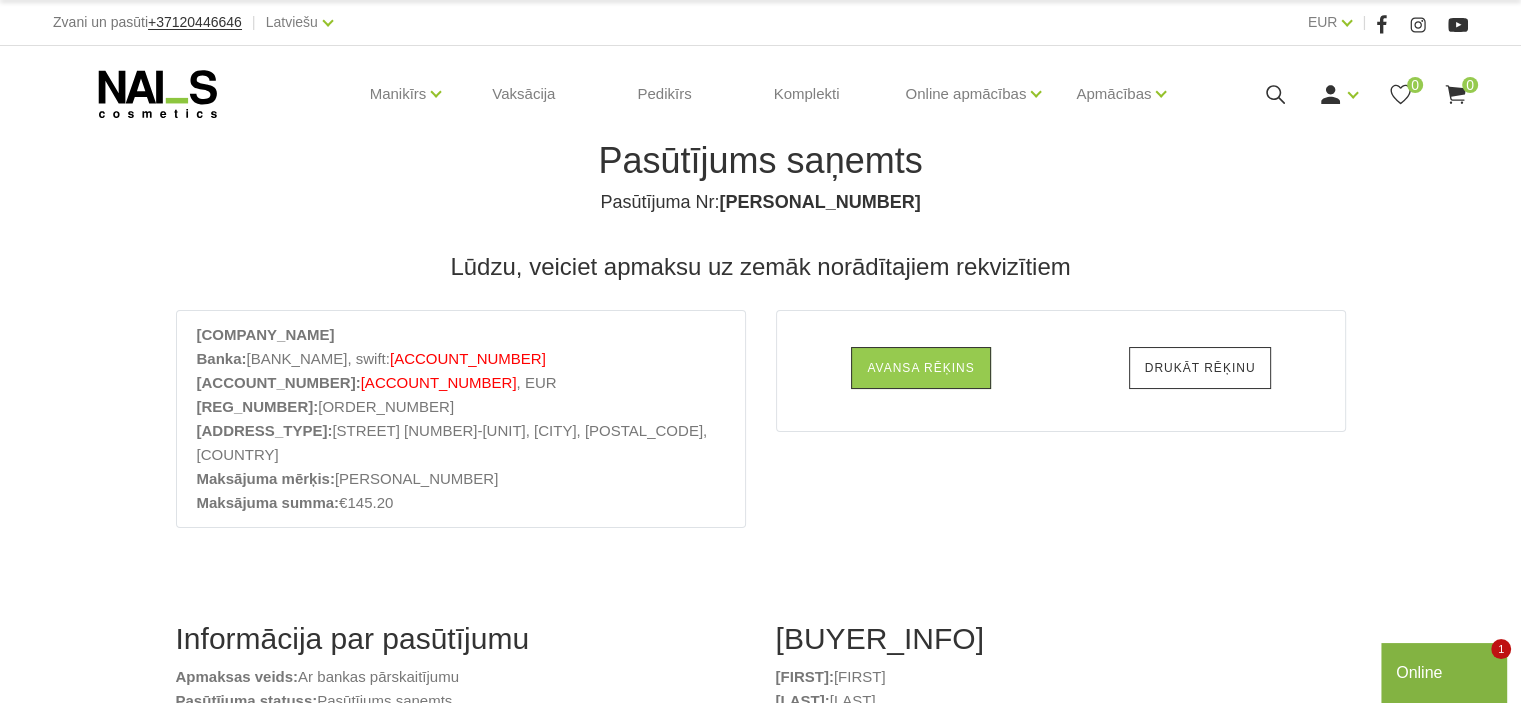 click on "Drukāt rēķinu" at bounding box center [1200, 368] 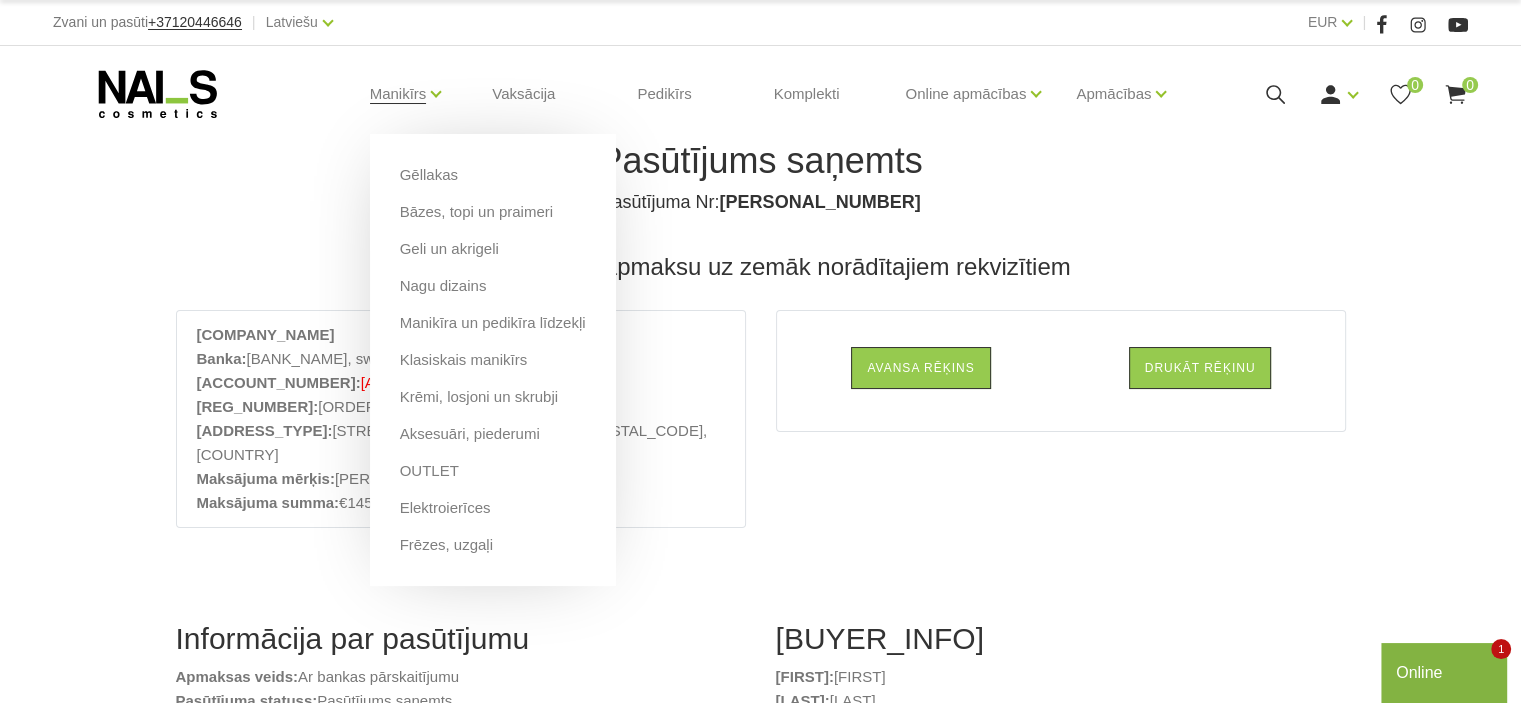 click on "Manikīrs
Gēllakas
Bāzes, topi un praimeri
Geli un akrigeli
Nagu dizains
Manikīra un pedikīra līdzekļi
Klasiskais manikīrs
Krēmi, losjoni un skrubji
Aksesuāri, piederumi
OUTLET
Elektroierīces
Frēzes, uzgaļi" at bounding box center (398, 94) 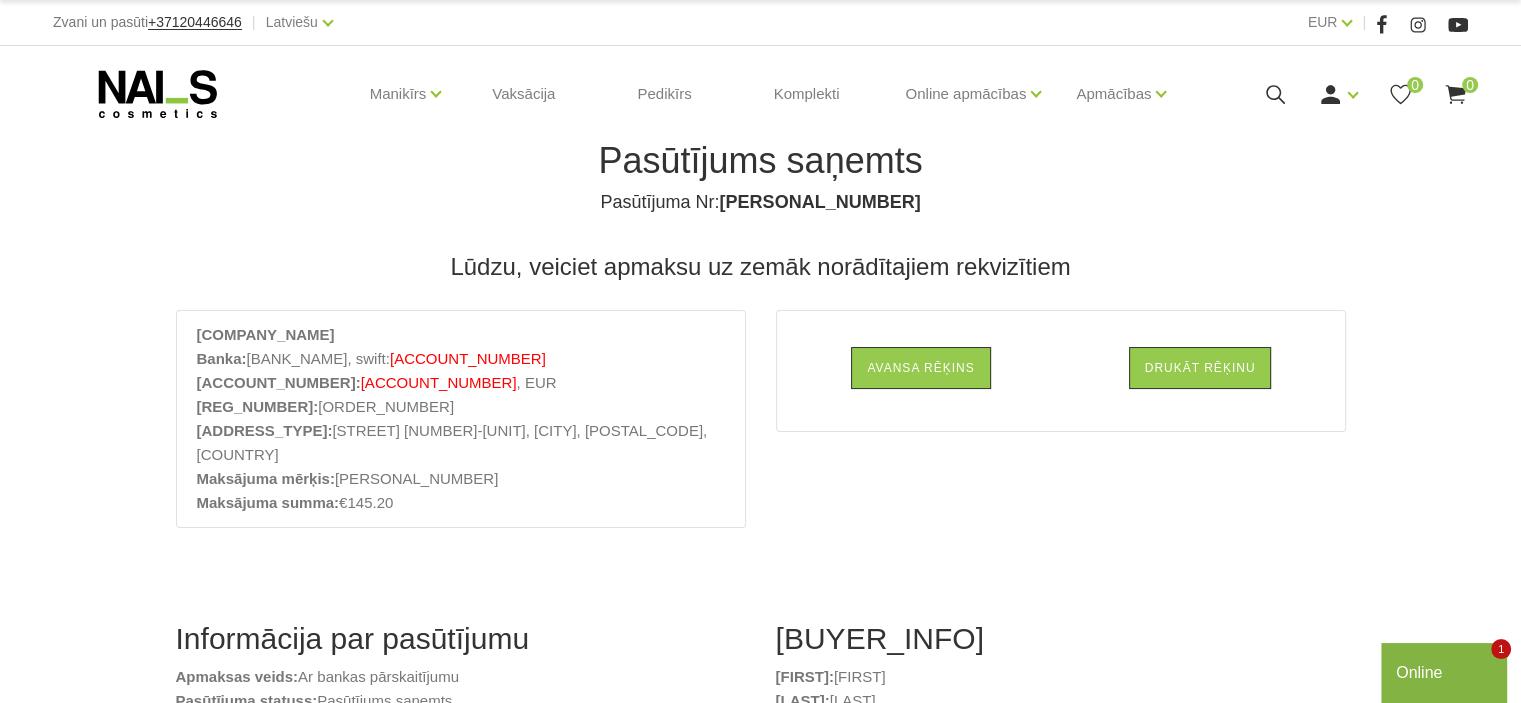 click on "Manikīrs
Gēllakas
Bāzes, topi un praimeri
Geli un akrigeli
Nagu dizains
Manikīra un pedikīra līdzekļi
Klasiskais manikīrs
Krēmi, losjoni un skrubji
Aksesuāri, piederumi
OUTLET
Elektroierīces
Frēzes, uzgaļi
Vaksācija Pedikīrs Komplekti Online apmācības
Online apmācības
Semināri klātienē
Apmācības
Apmācības
Online apmācības
Semināru grafiks
Pieteikt salonu
Ienākt Reģistrēties
0" at bounding box center (760, 94) 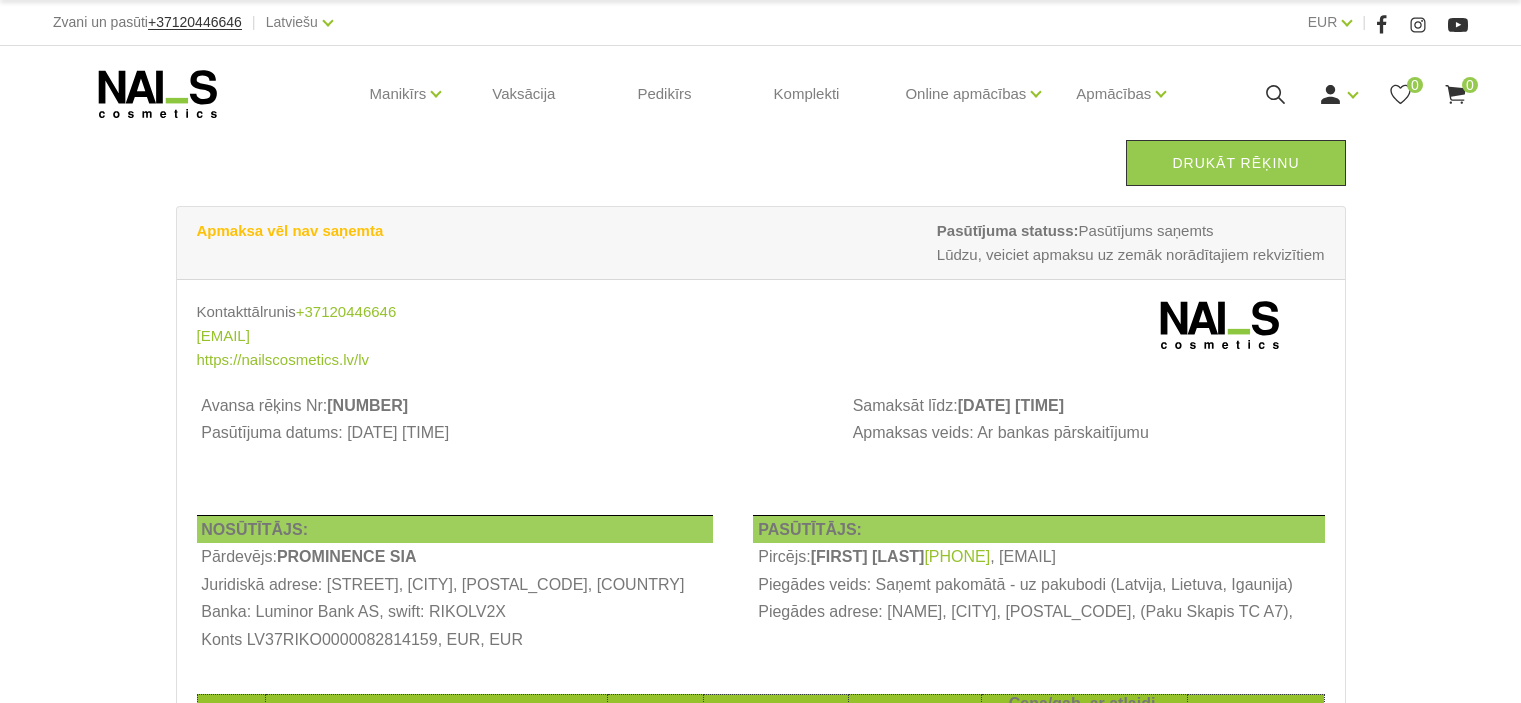 scroll, scrollTop: 0, scrollLeft: 0, axis: both 